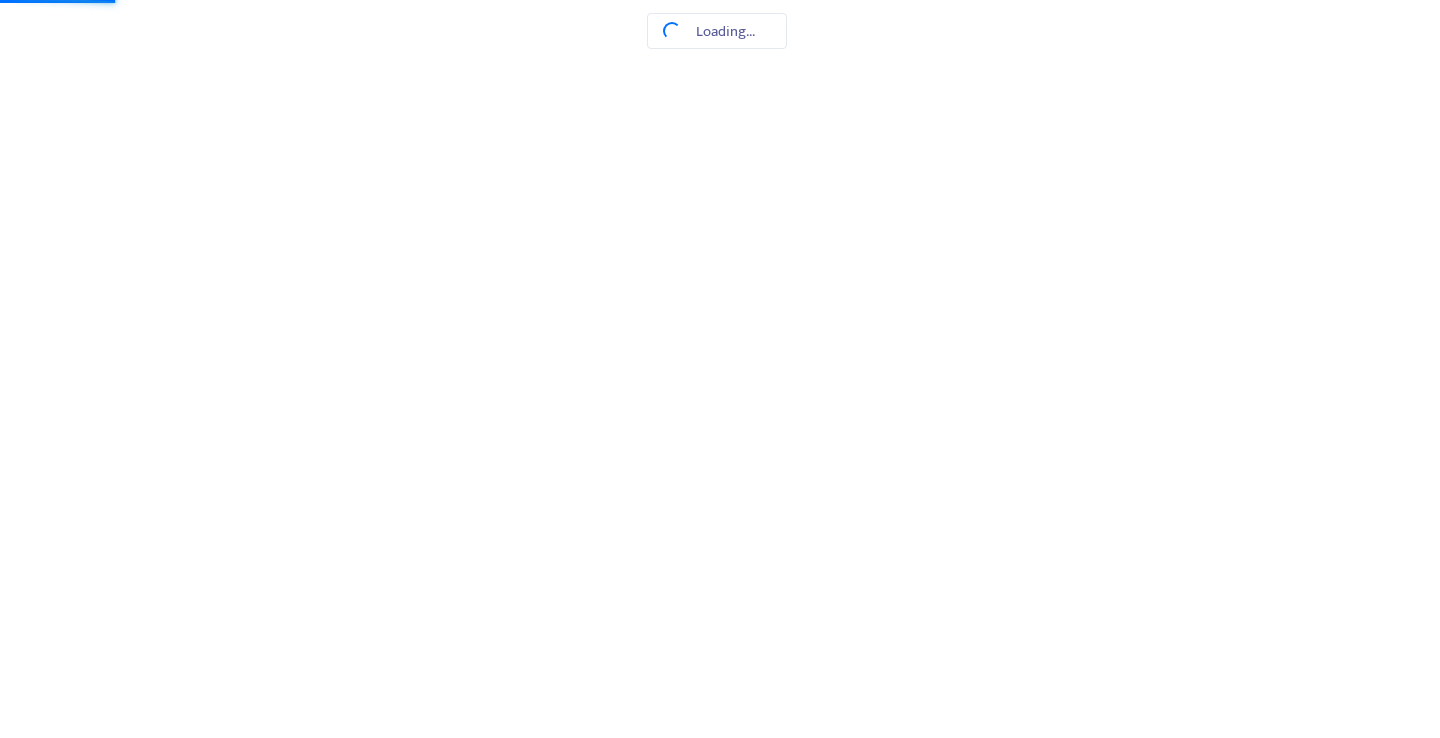 scroll, scrollTop: 0, scrollLeft: 0, axis: both 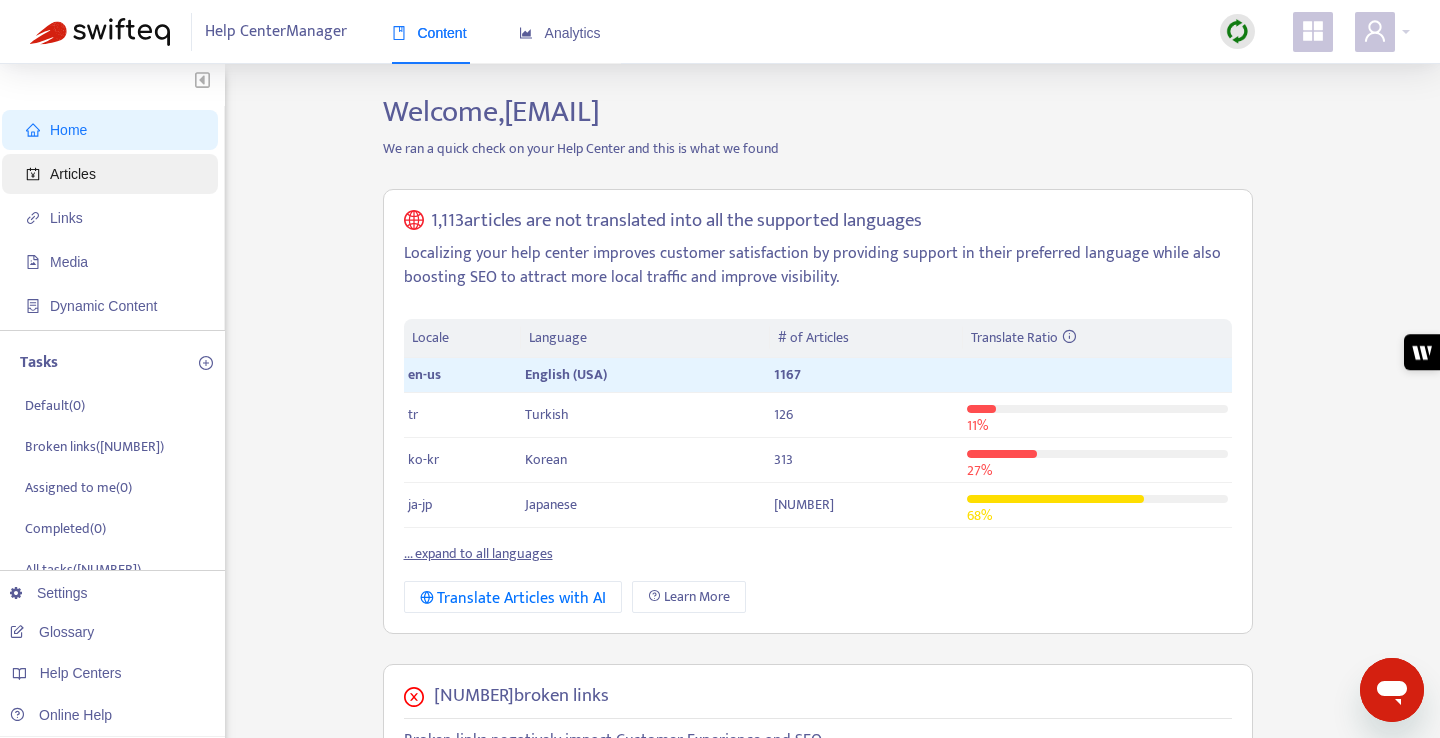 click on "Articles" at bounding box center [73, 174] 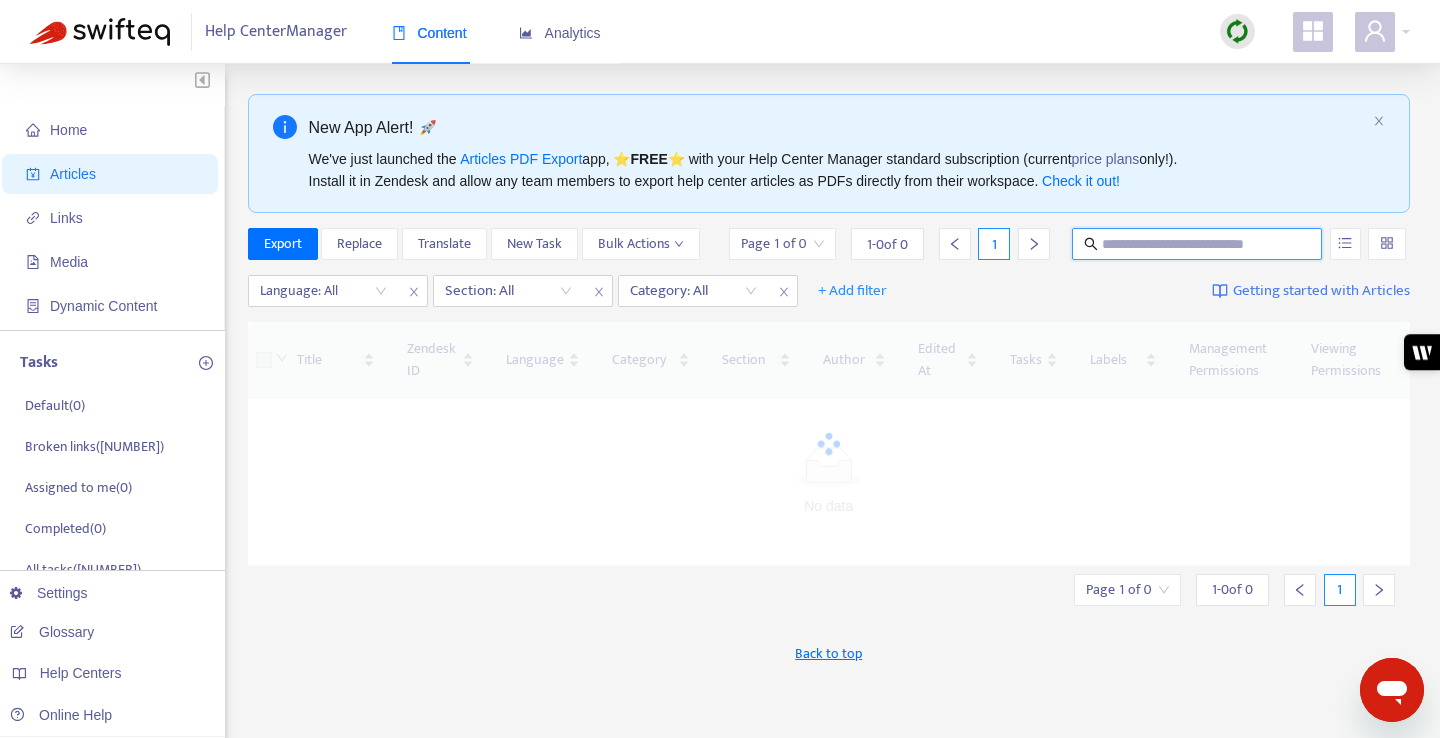 click on "Page 1 of 0 1 - 0  of   0 1" at bounding box center (1067, 244) 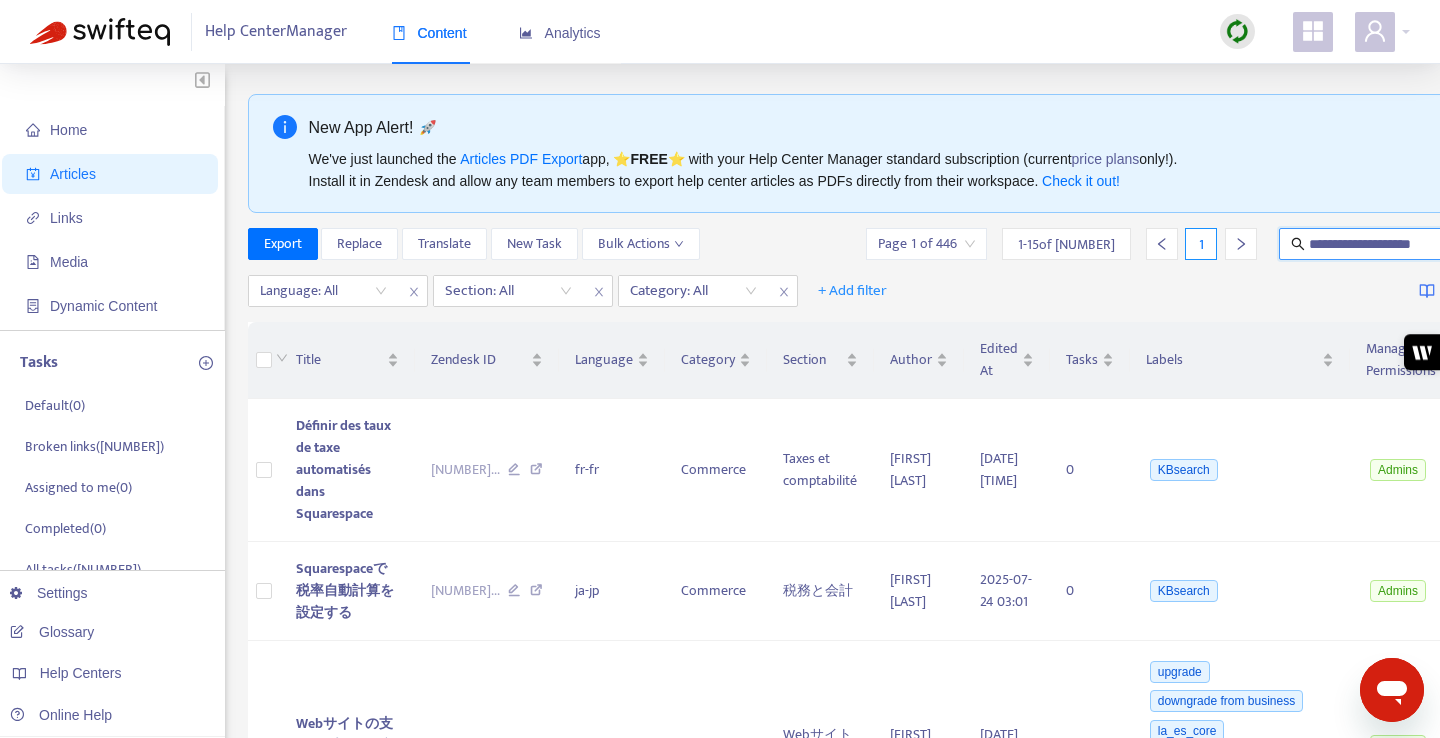 scroll, scrollTop: 0, scrollLeft: 3, axis: horizontal 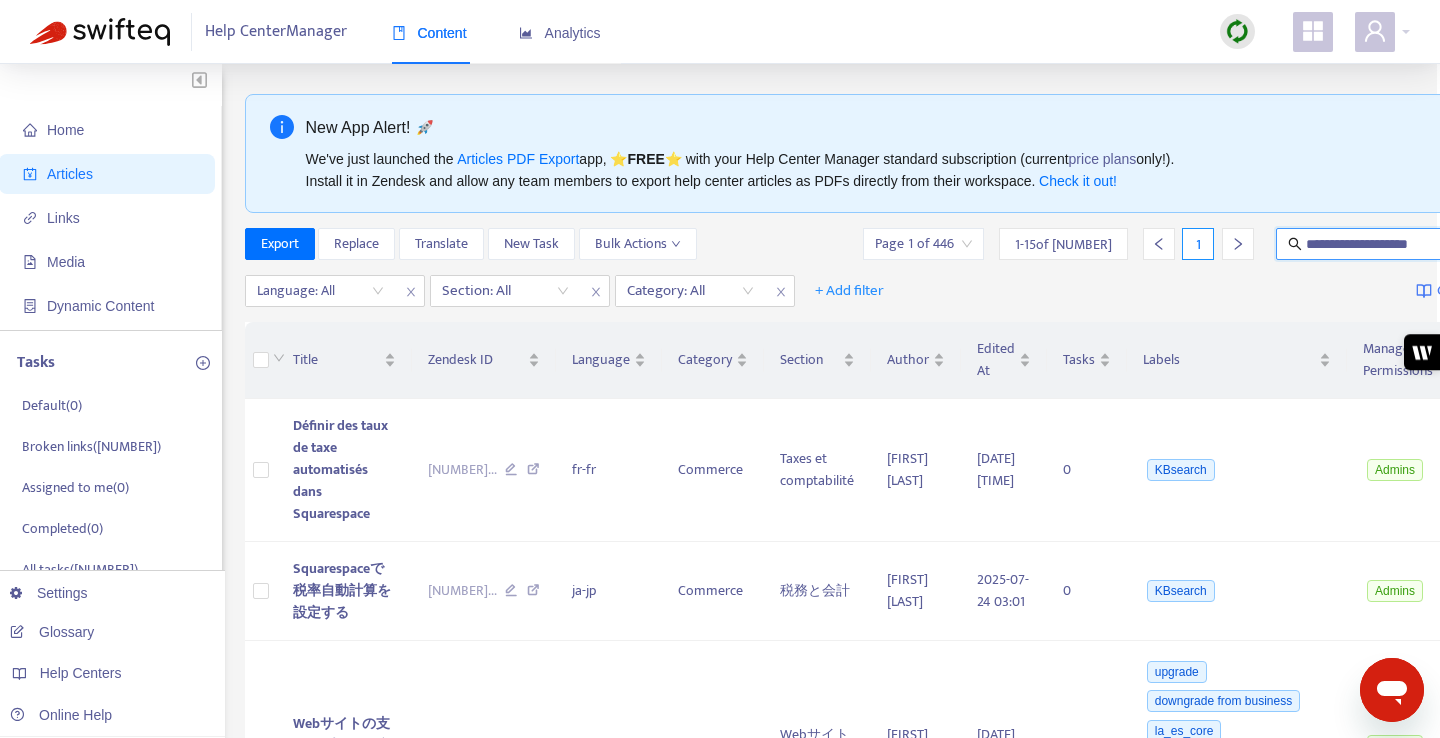 type on "**********" 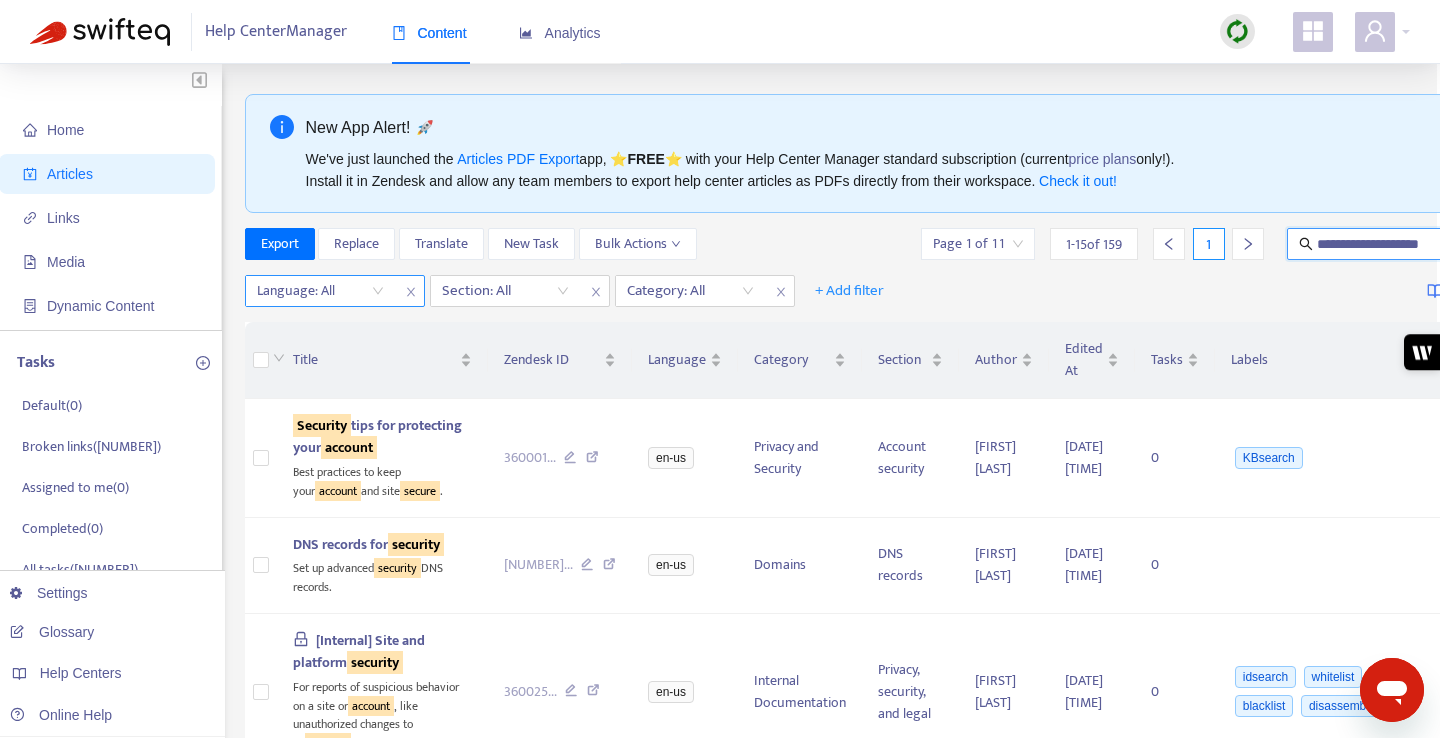 click at bounding box center (310, 291) 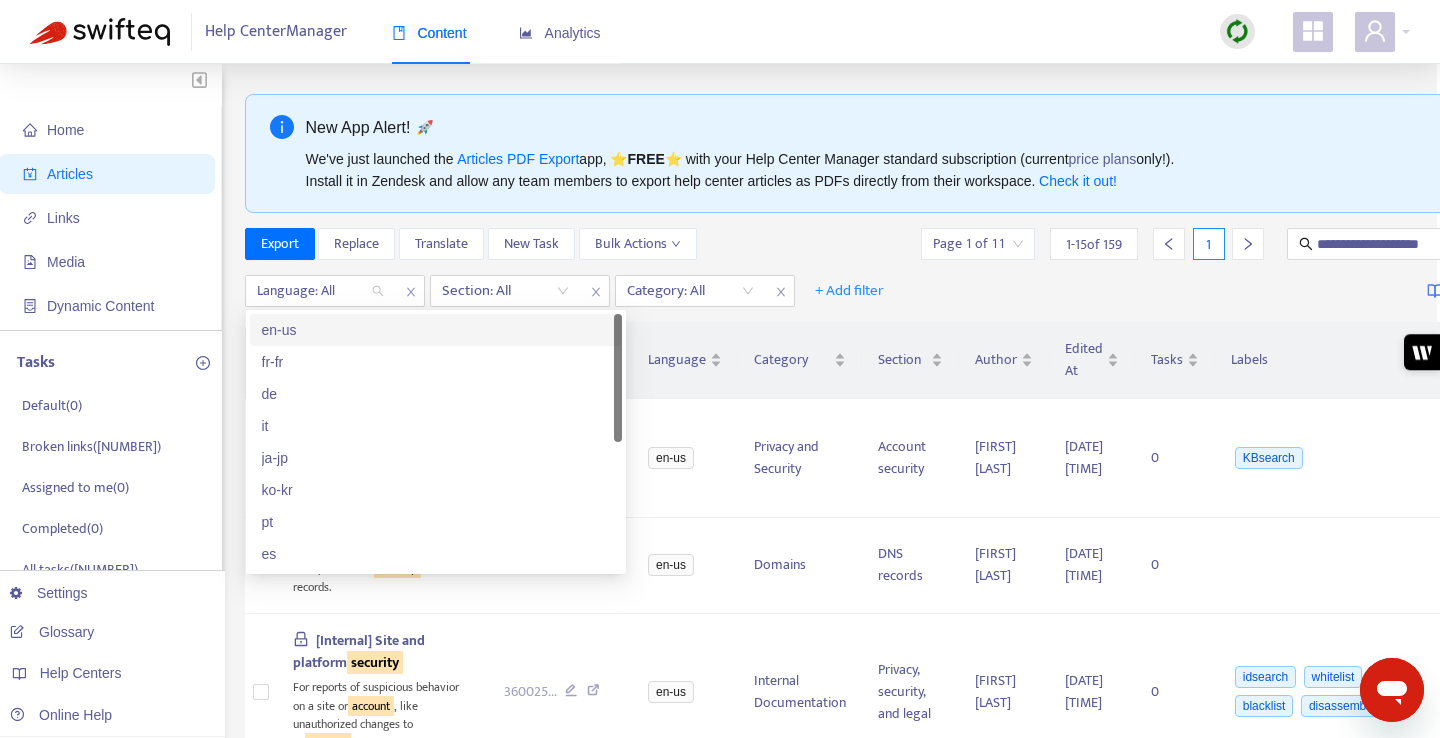 click on "en-us" at bounding box center [436, 330] 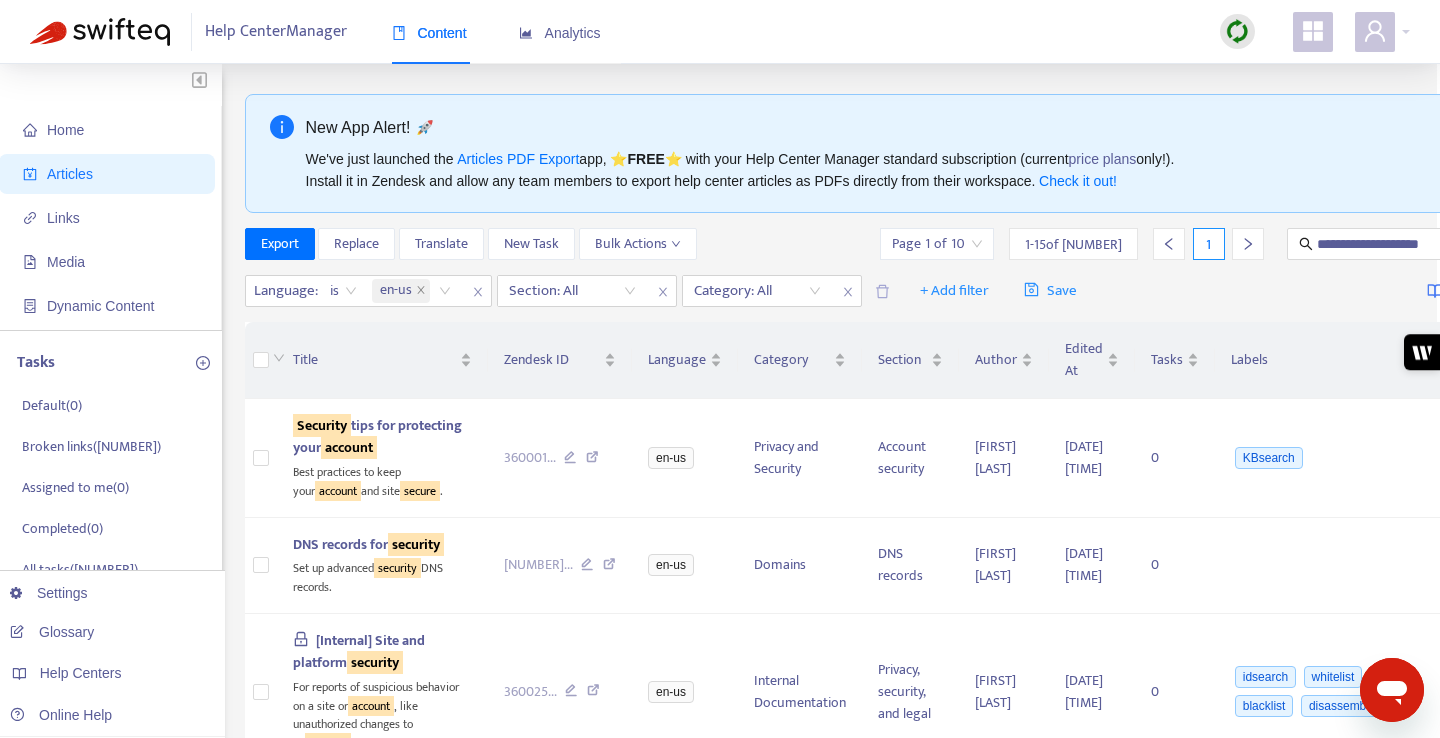 click on "**********" at bounding box center [935, 244] 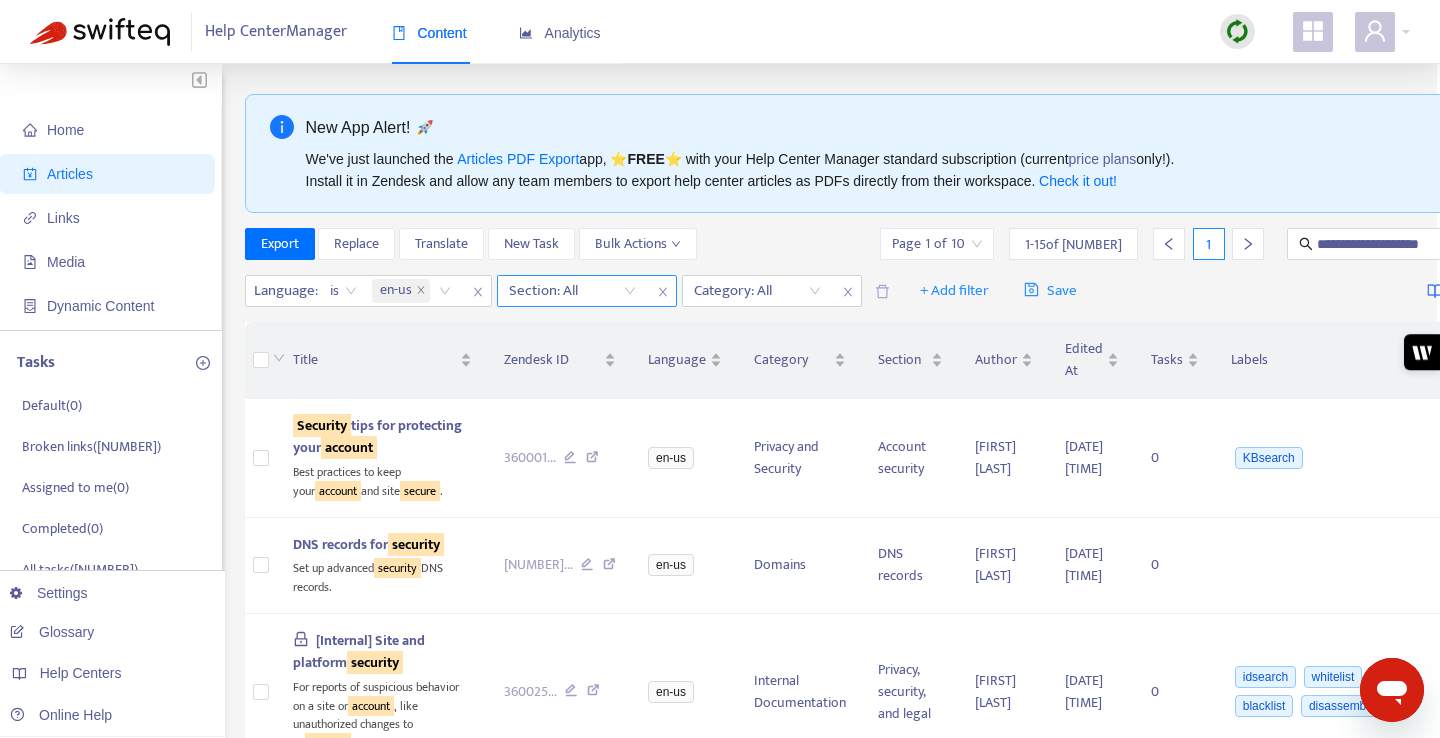 click at bounding box center (562, 291) 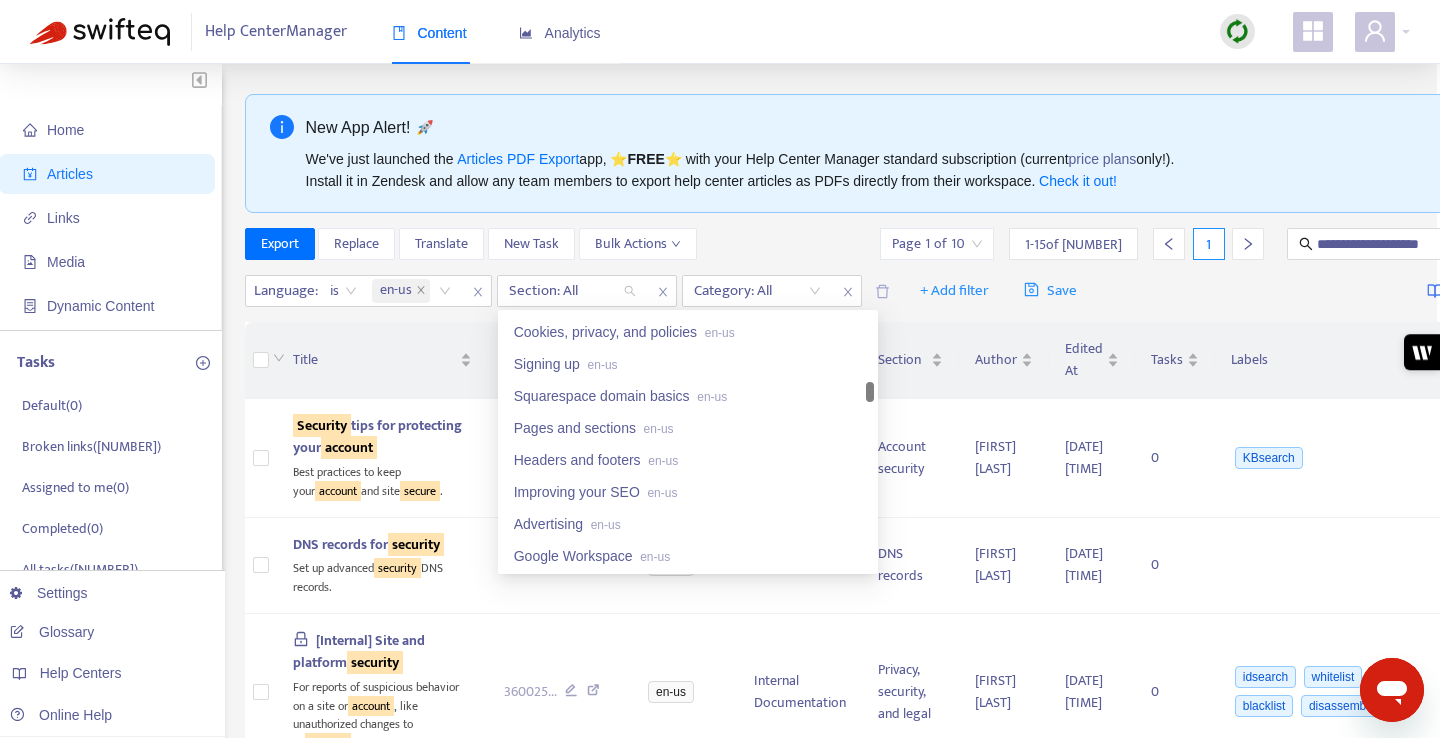 scroll, scrollTop: 0, scrollLeft: 0, axis: both 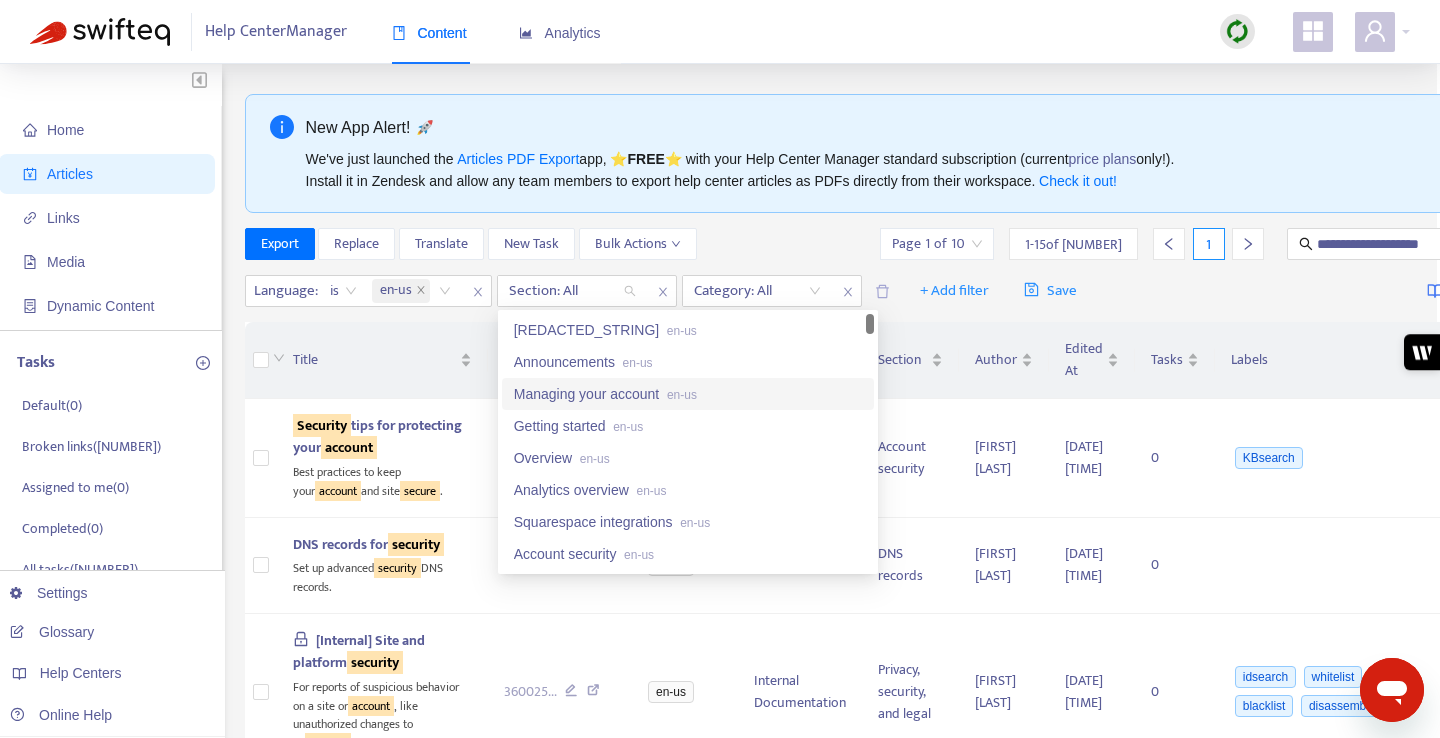click on "Managing your account   en-us" at bounding box center [688, 394] 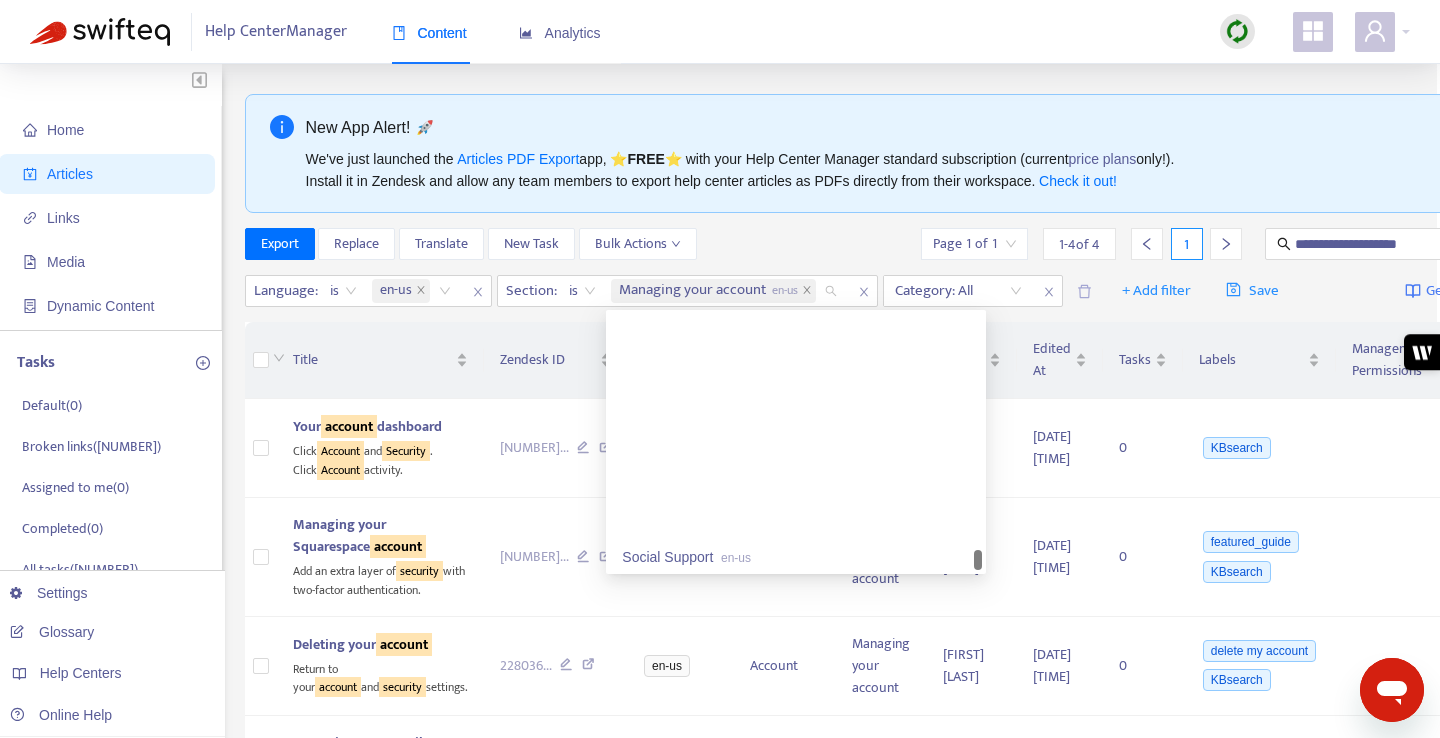 scroll, scrollTop: 4096, scrollLeft: 0, axis: vertical 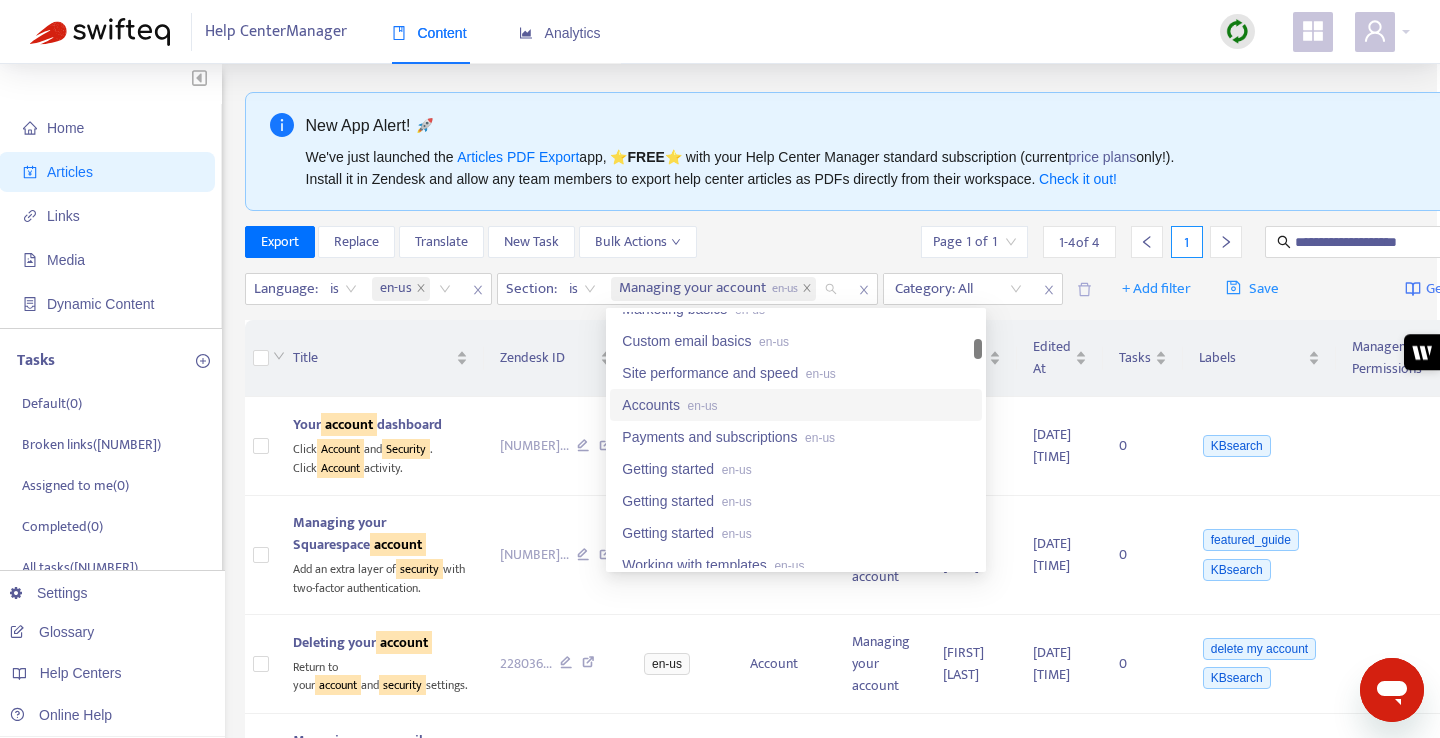 click on "en-us" at bounding box center [703, 406] 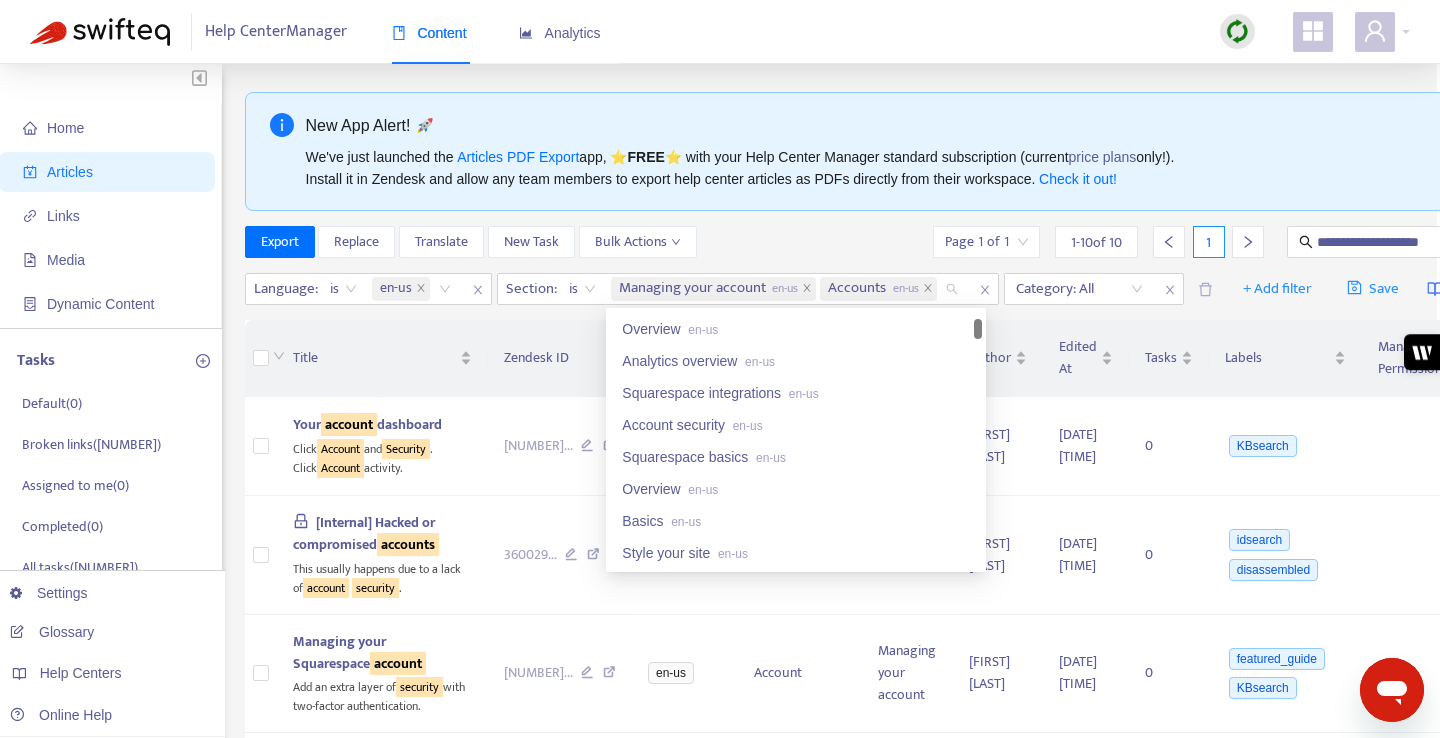 scroll, scrollTop: 120, scrollLeft: 0, axis: vertical 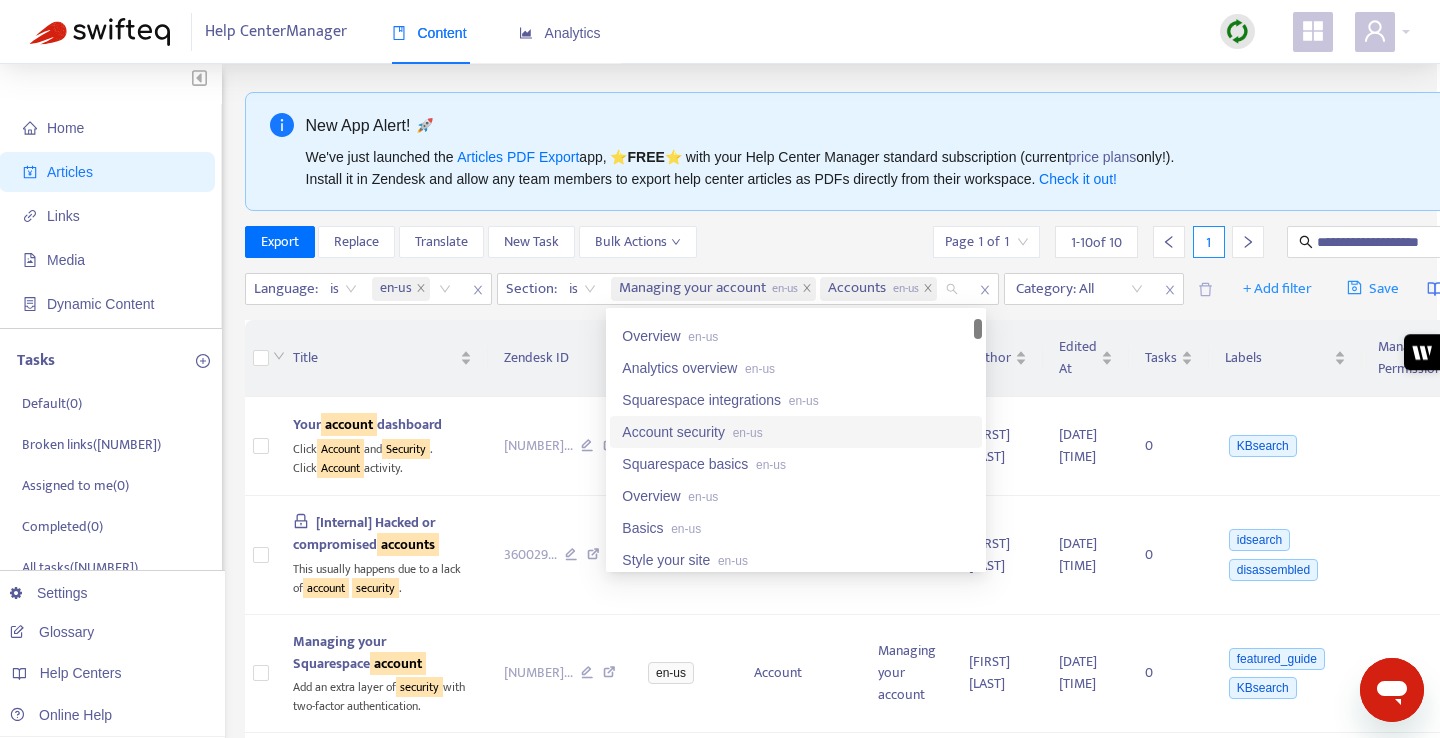 click on "Account security   en-us" at bounding box center [796, 432] 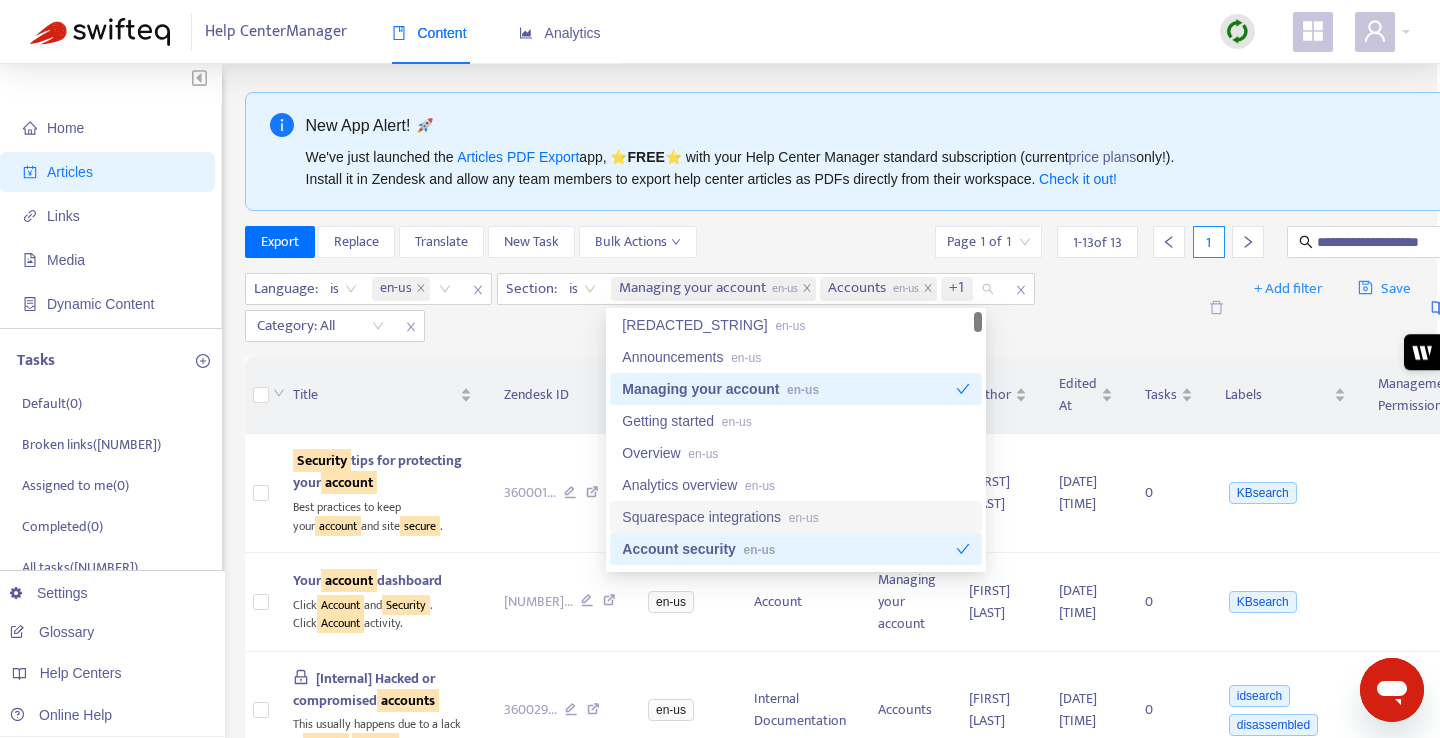 scroll, scrollTop: 0, scrollLeft: 0, axis: both 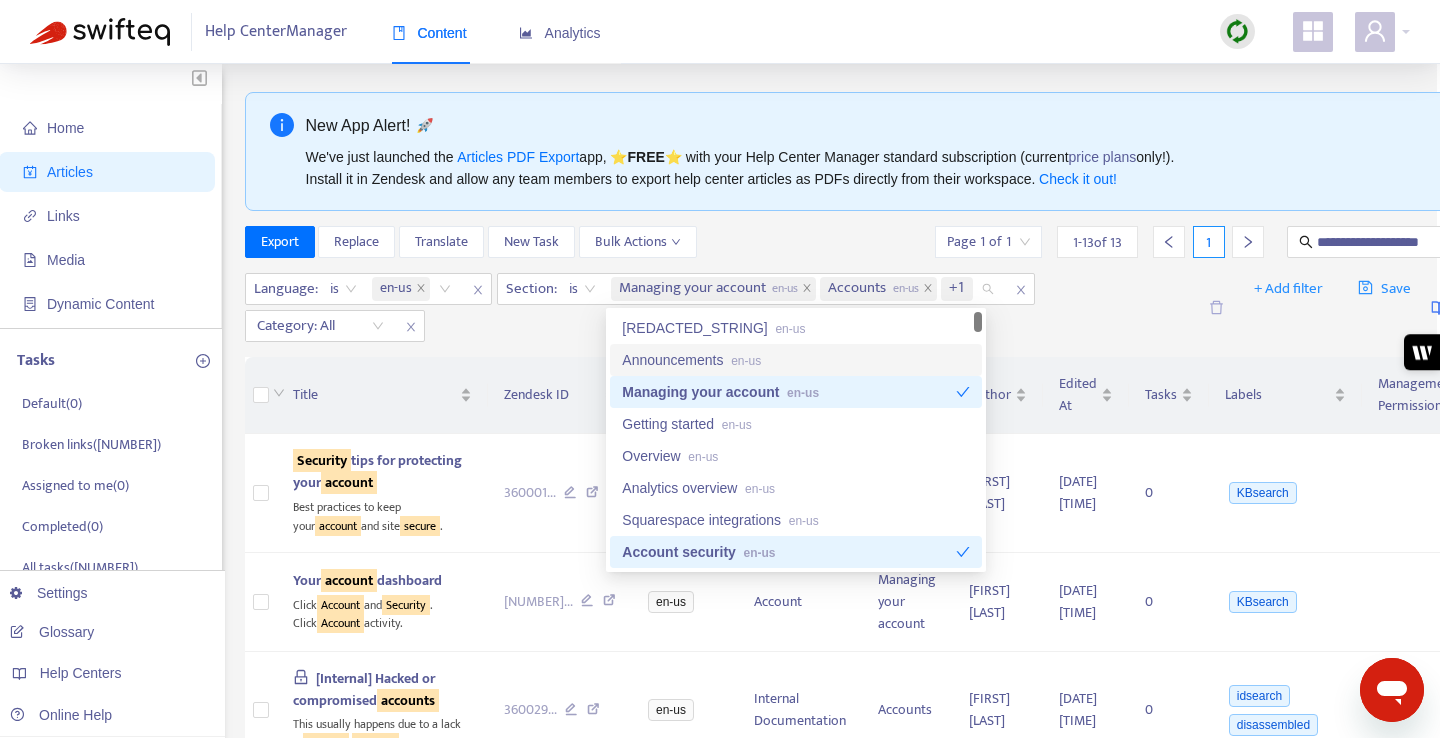 click on "Language : is en-us Section : is Managing your account en-us Accounts en-us +1 Category: All" at bounding box center [720, 307] 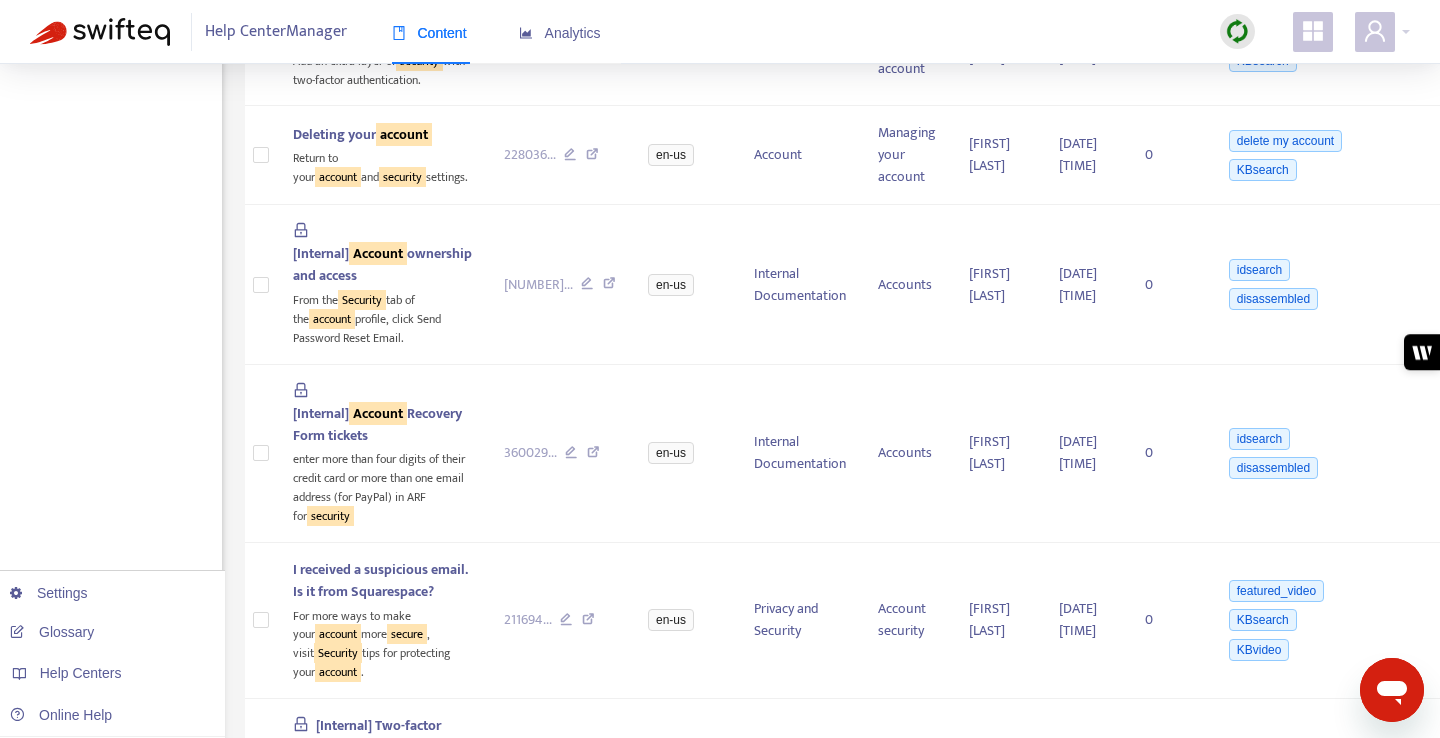 scroll, scrollTop: 0, scrollLeft: 3, axis: horizontal 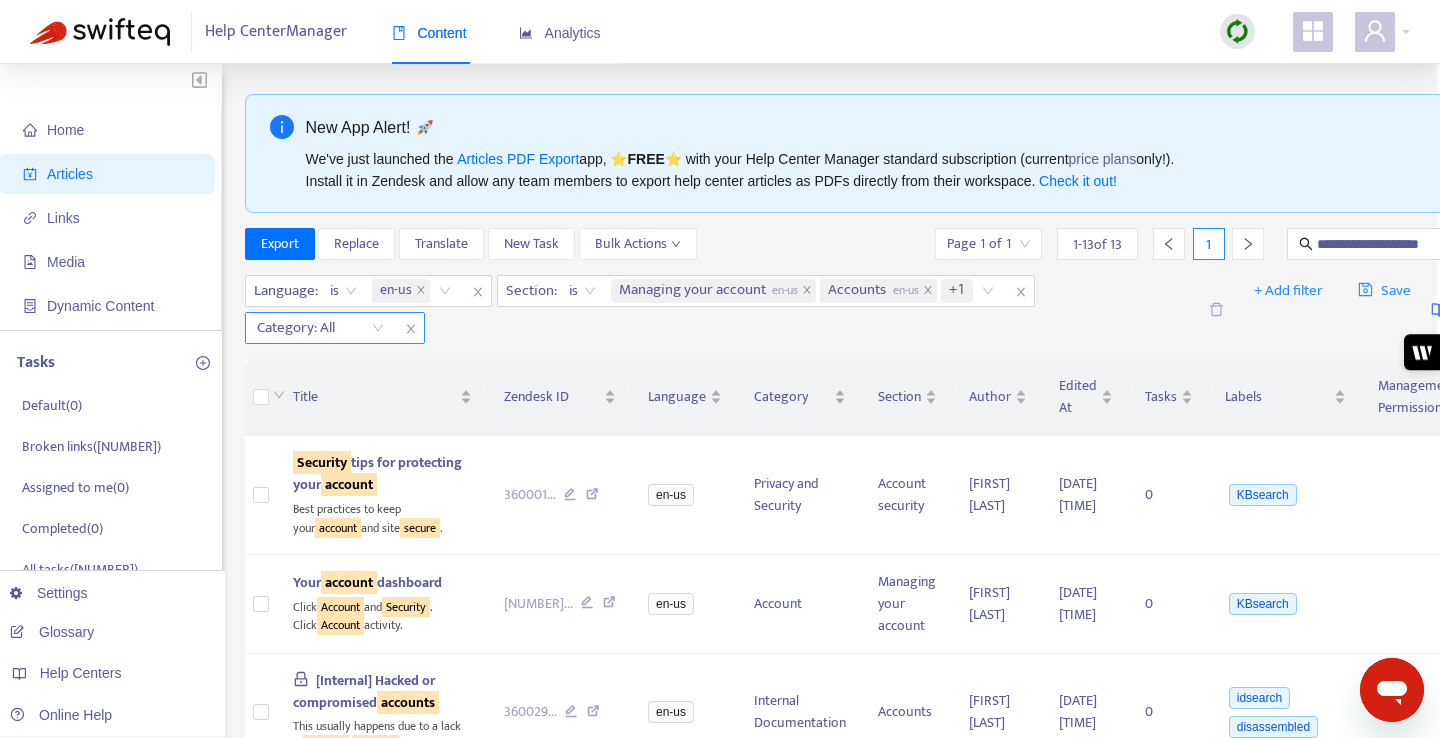 click 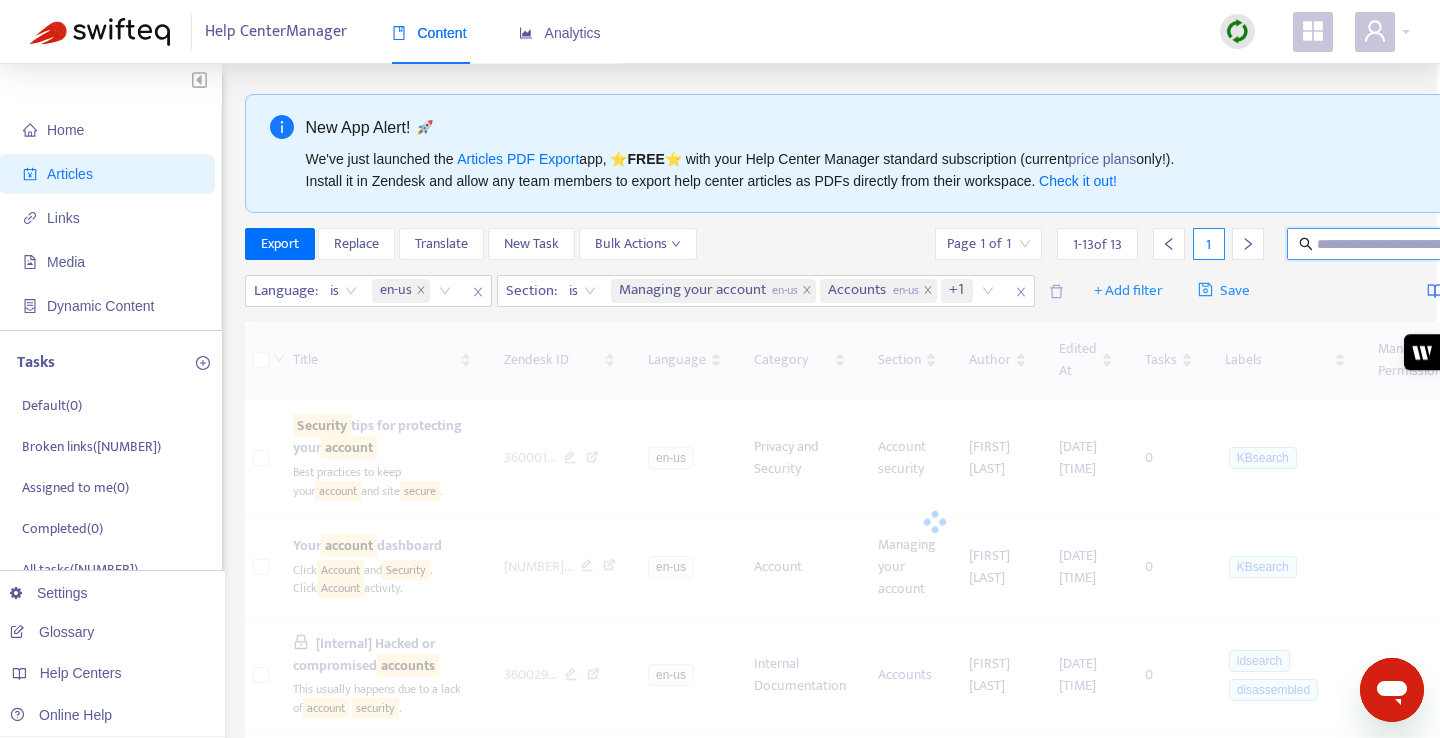 type on "*" 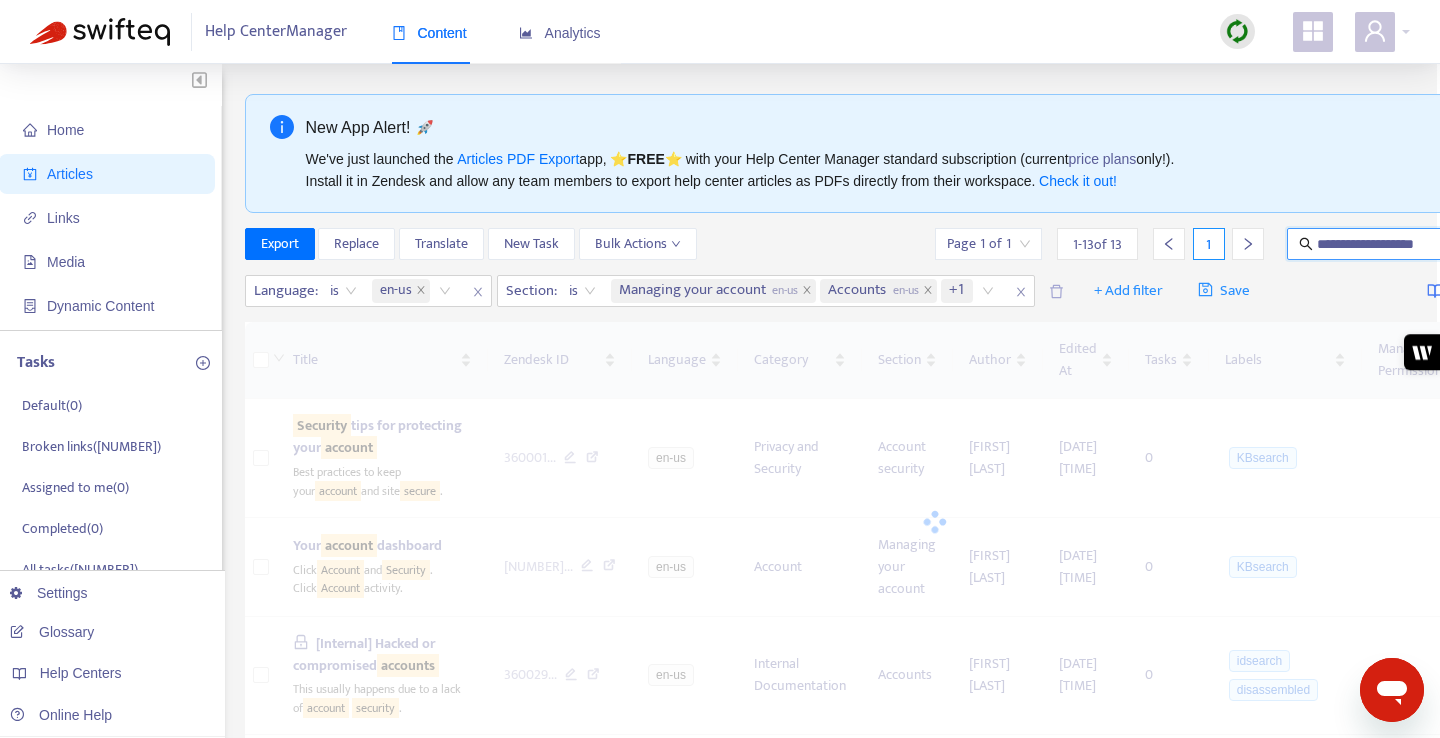 type on "**********" 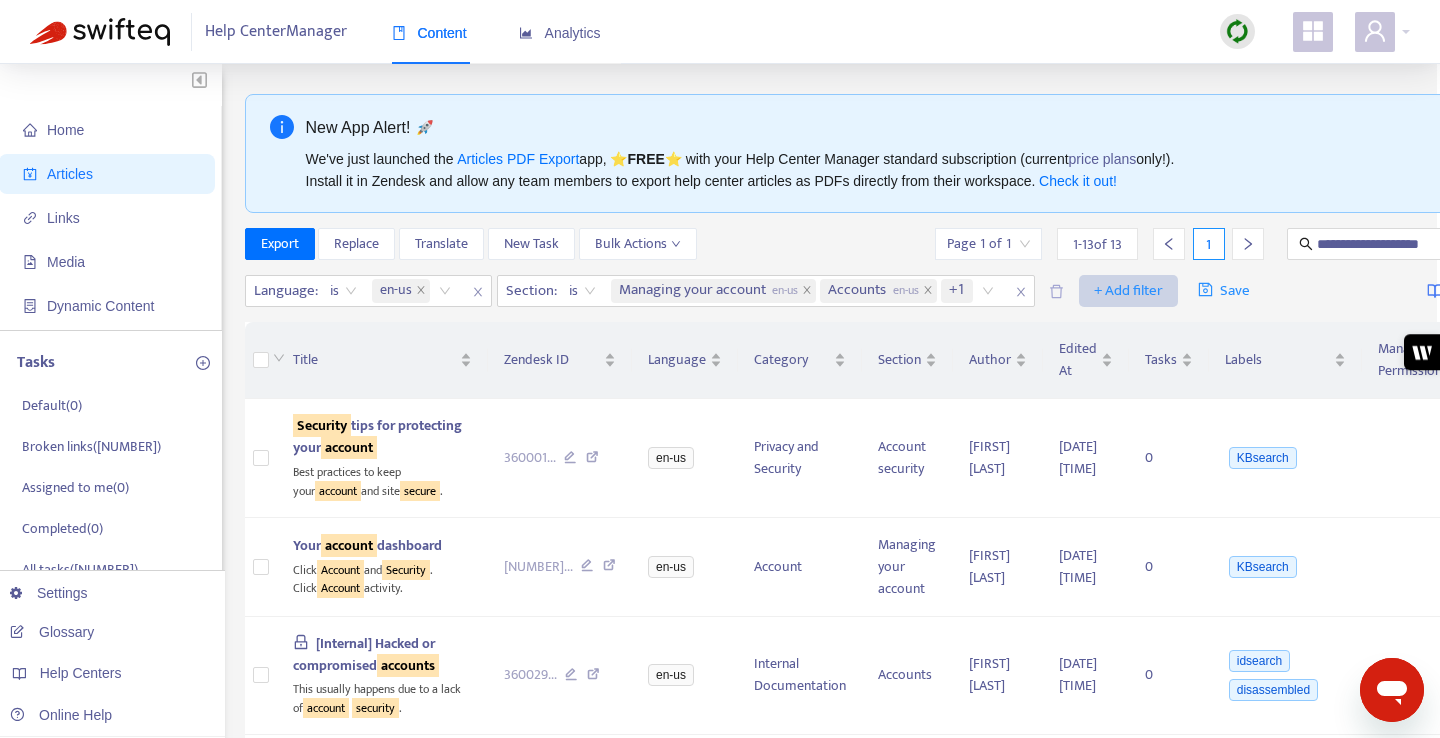 click on "+ Add filter" at bounding box center (1128, 291) 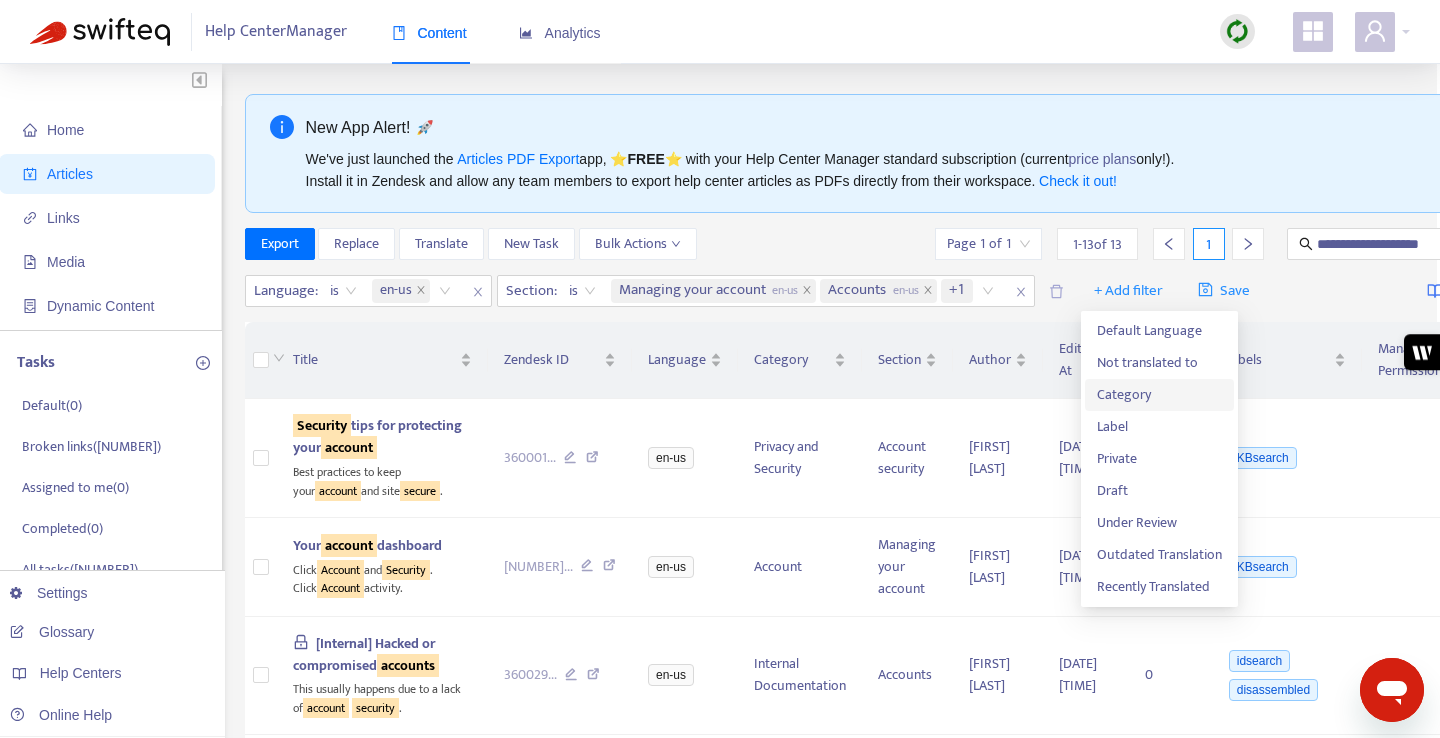 click on "Category" at bounding box center [1159, 395] 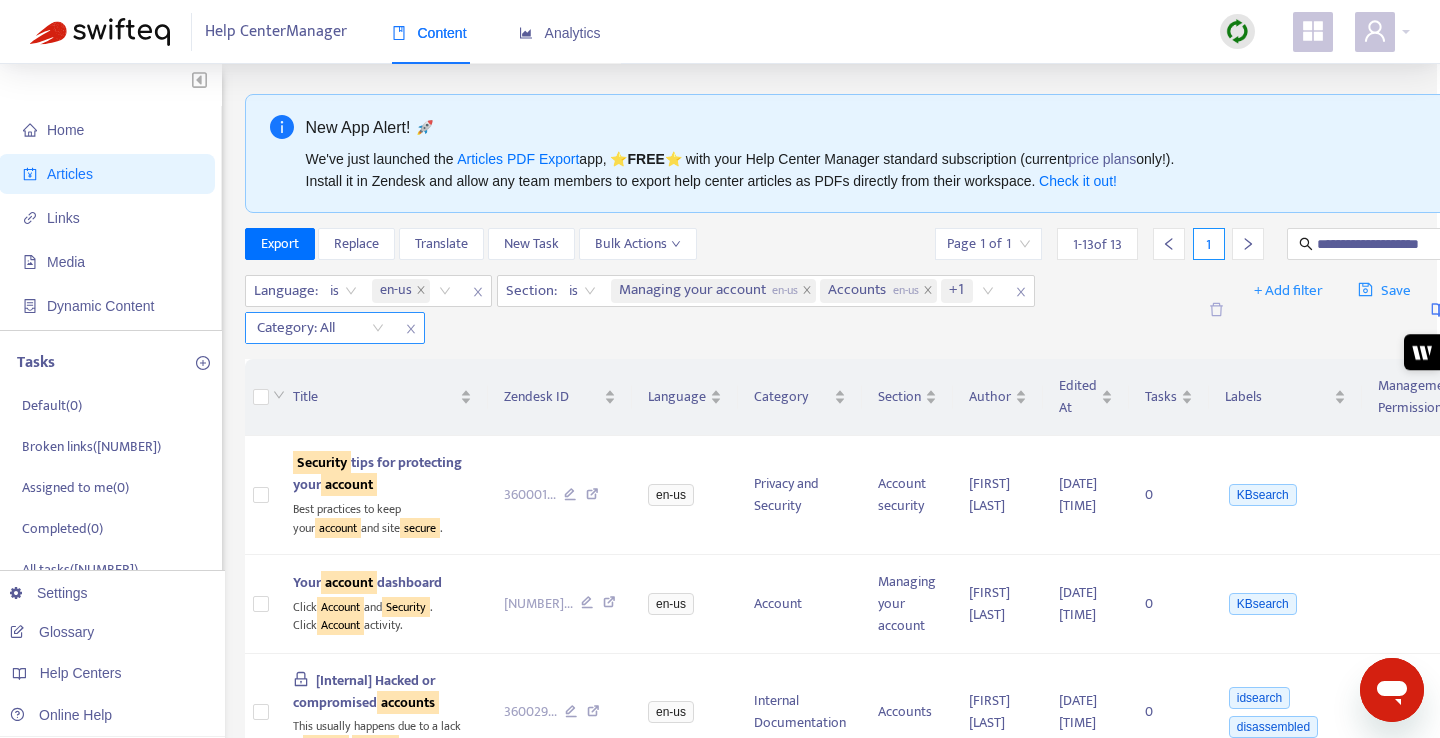 click at bounding box center [310, 328] 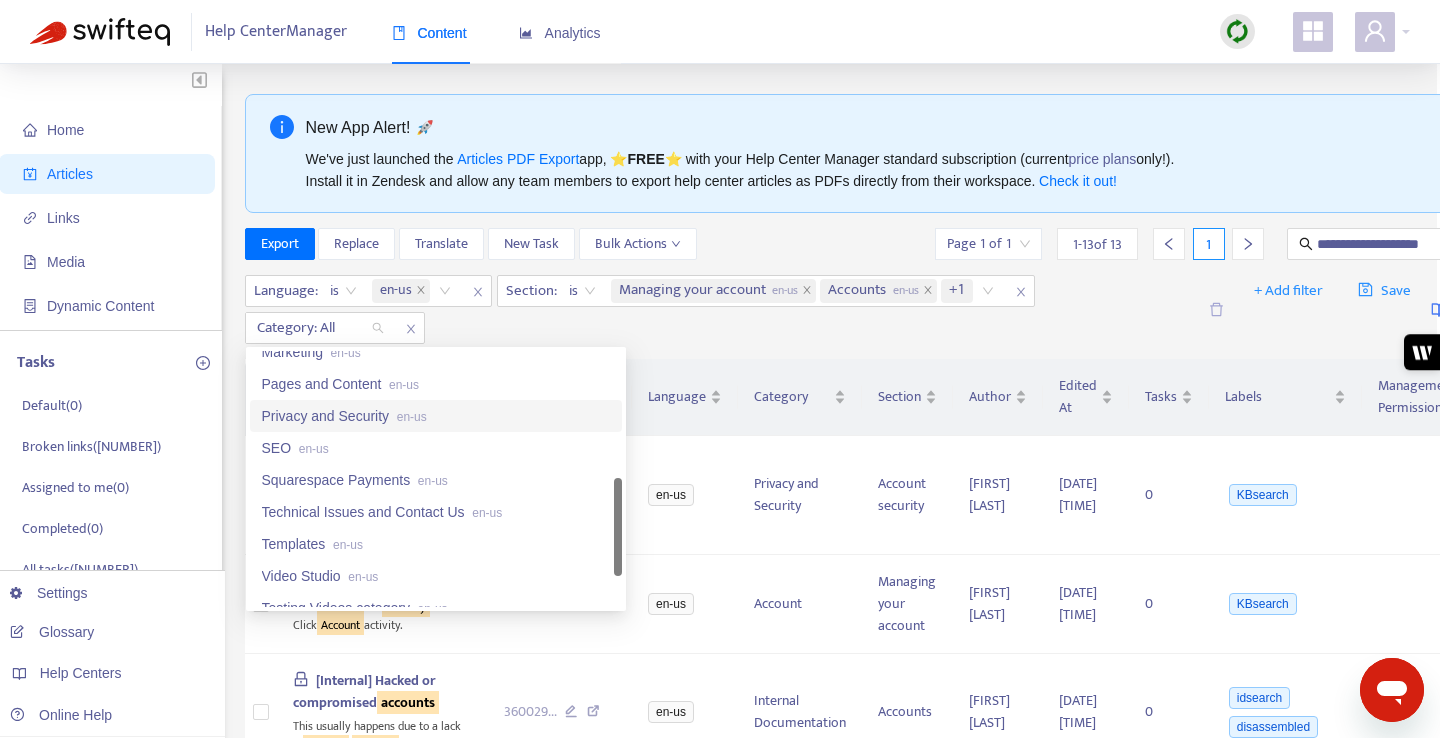scroll, scrollTop: 461, scrollLeft: 0, axis: vertical 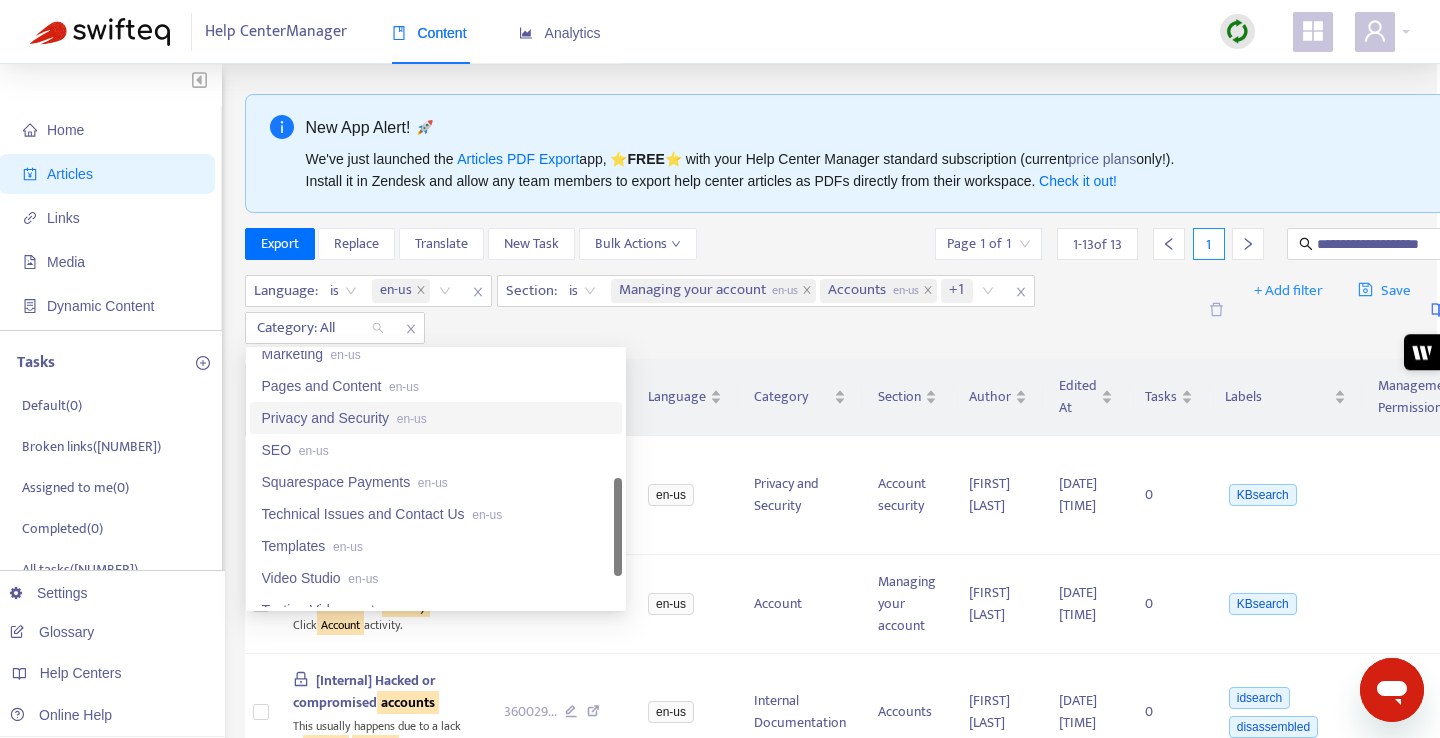 click on "Privacy and Security en-us" at bounding box center [436, 418] 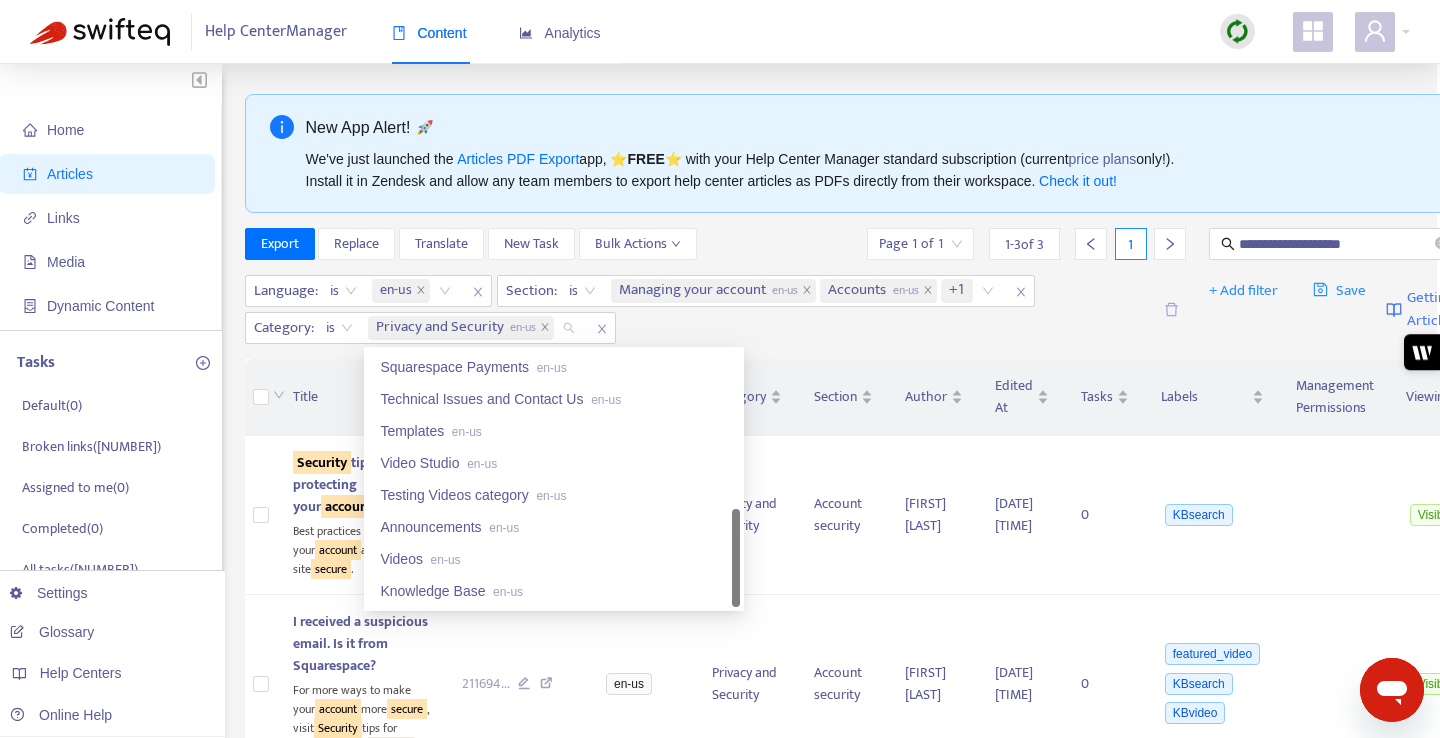 scroll, scrollTop: 0, scrollLeft: 0, axis: both 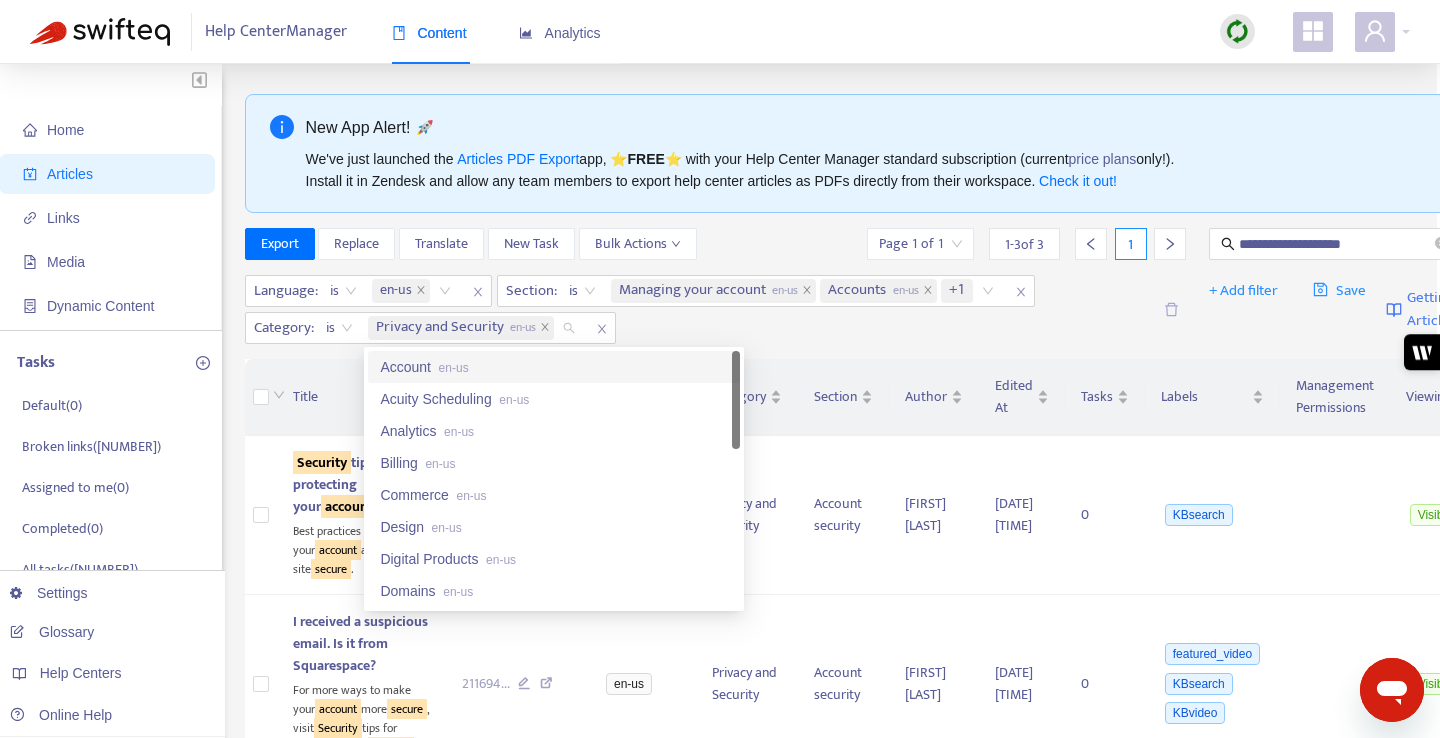 click on "Account   en-us" at bounding box center (554, 367) 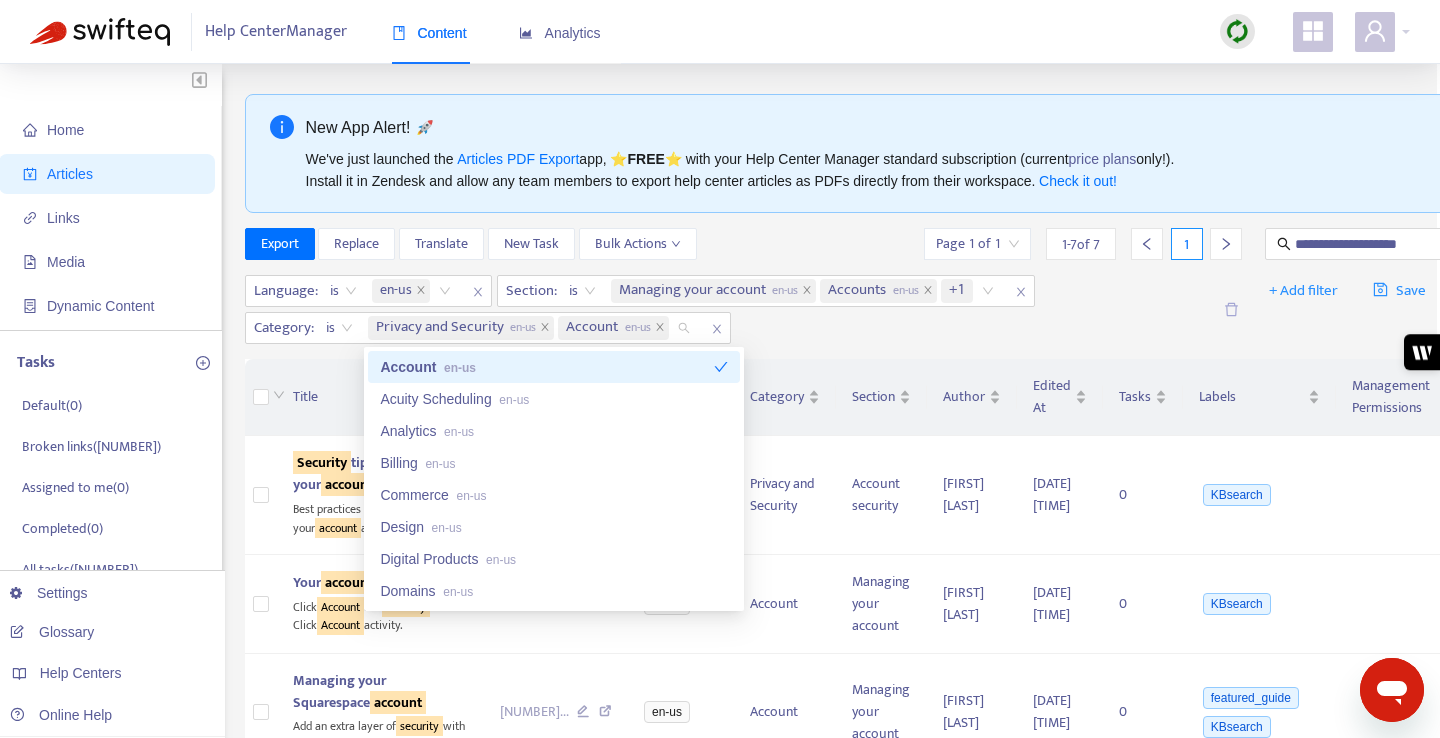 click on "Language : is en-us   Section : is Managing your account   en-us Accounts   en-us   + Add filter   Save Getting started with Articles" at bounding box center [924, 310] 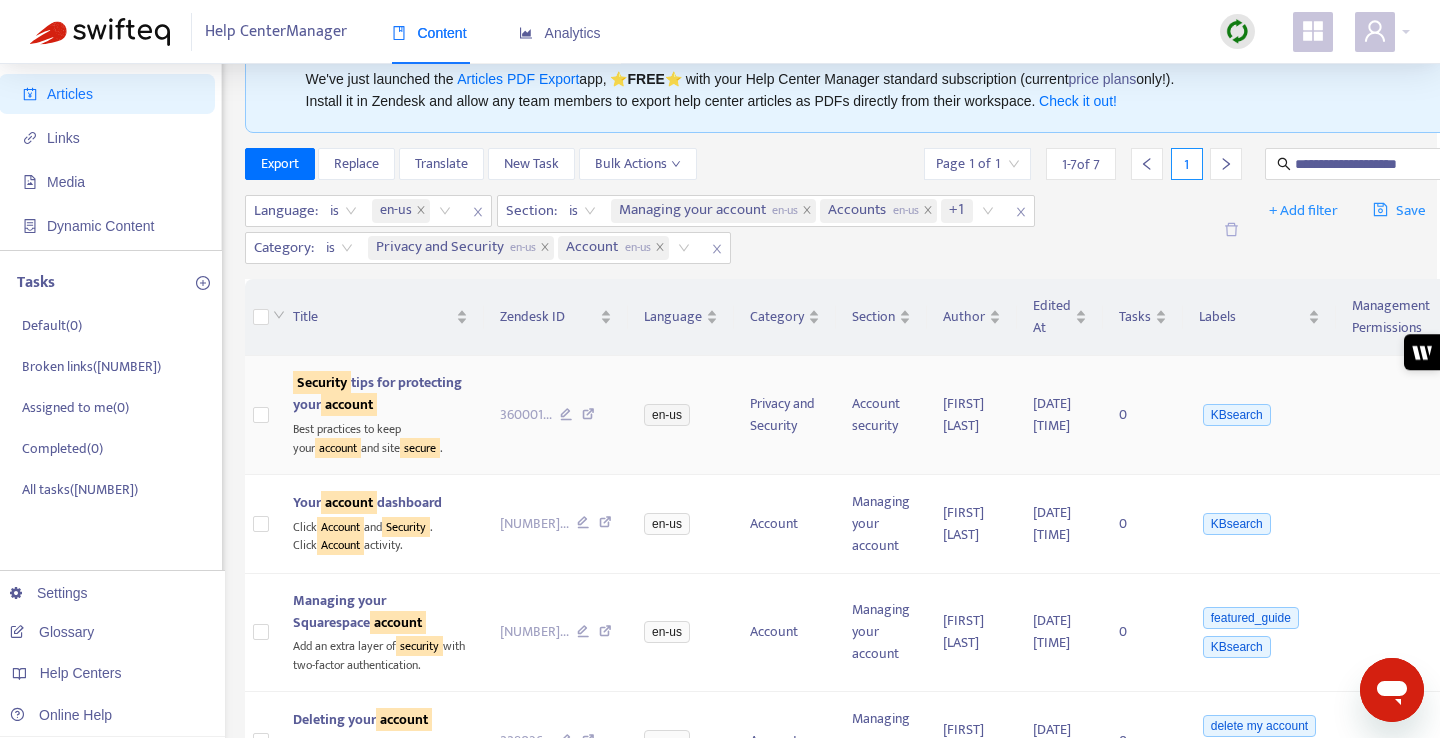 scroll, scrollTop: 0, scrollLeft: 3, axis: horizontal 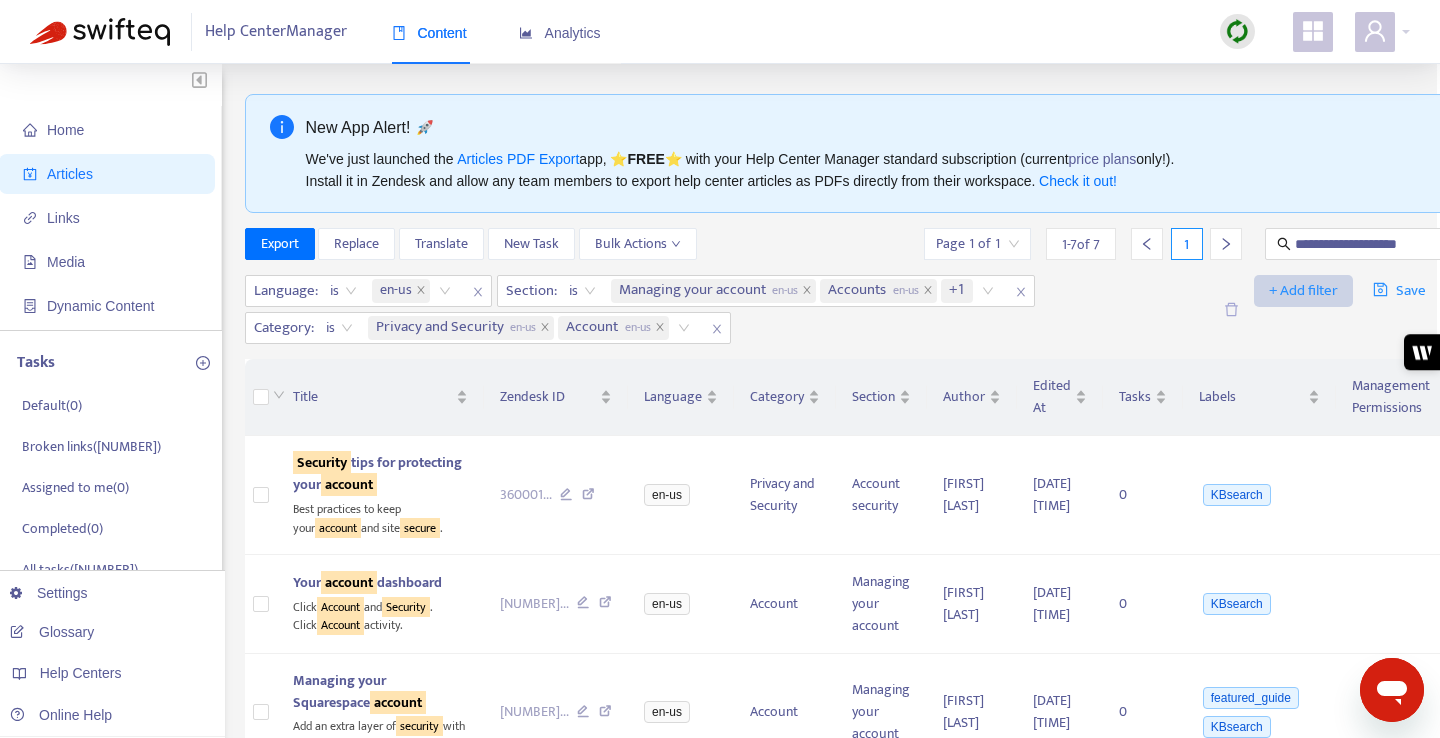 click on "+ Add filter" at bounding box center [1303, 291] 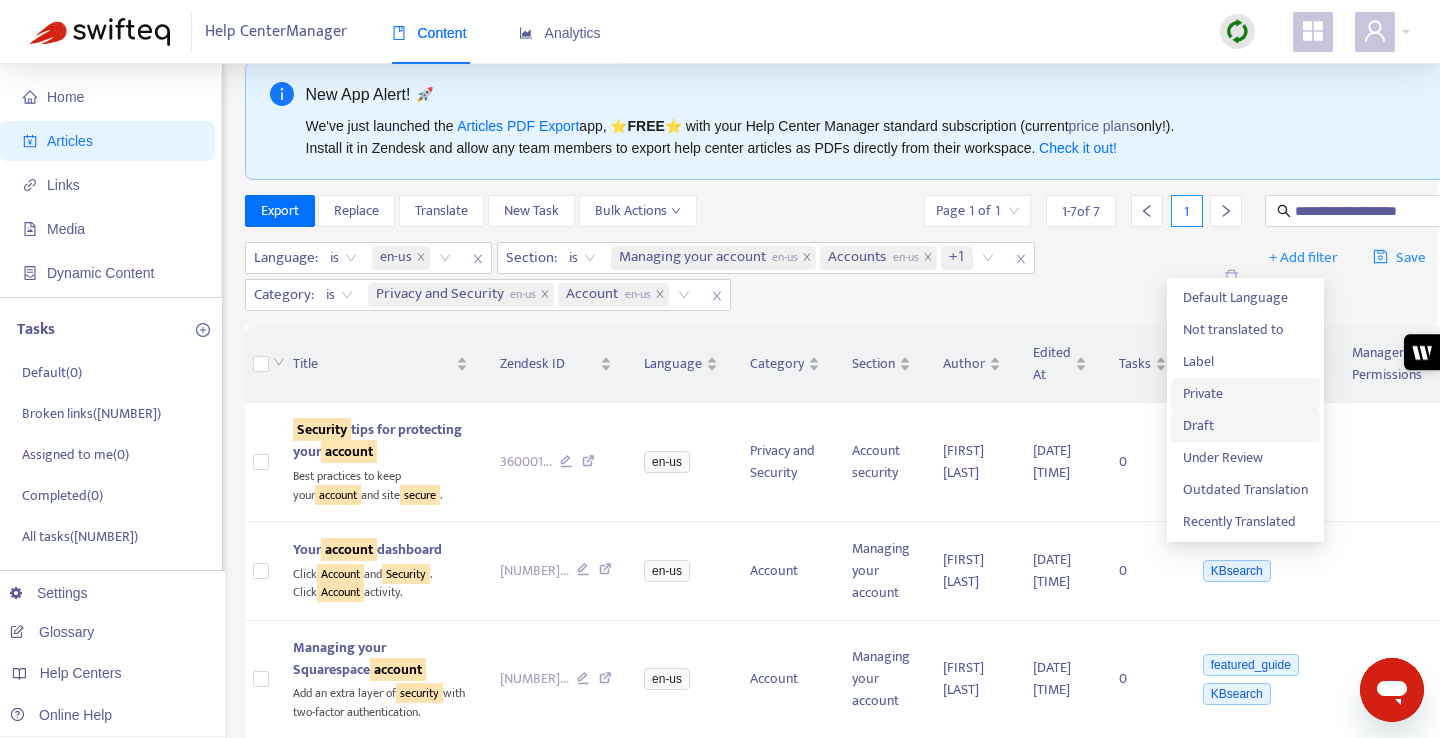 scroll, scrollTop: 25, scrollLeft: 3, axis: both 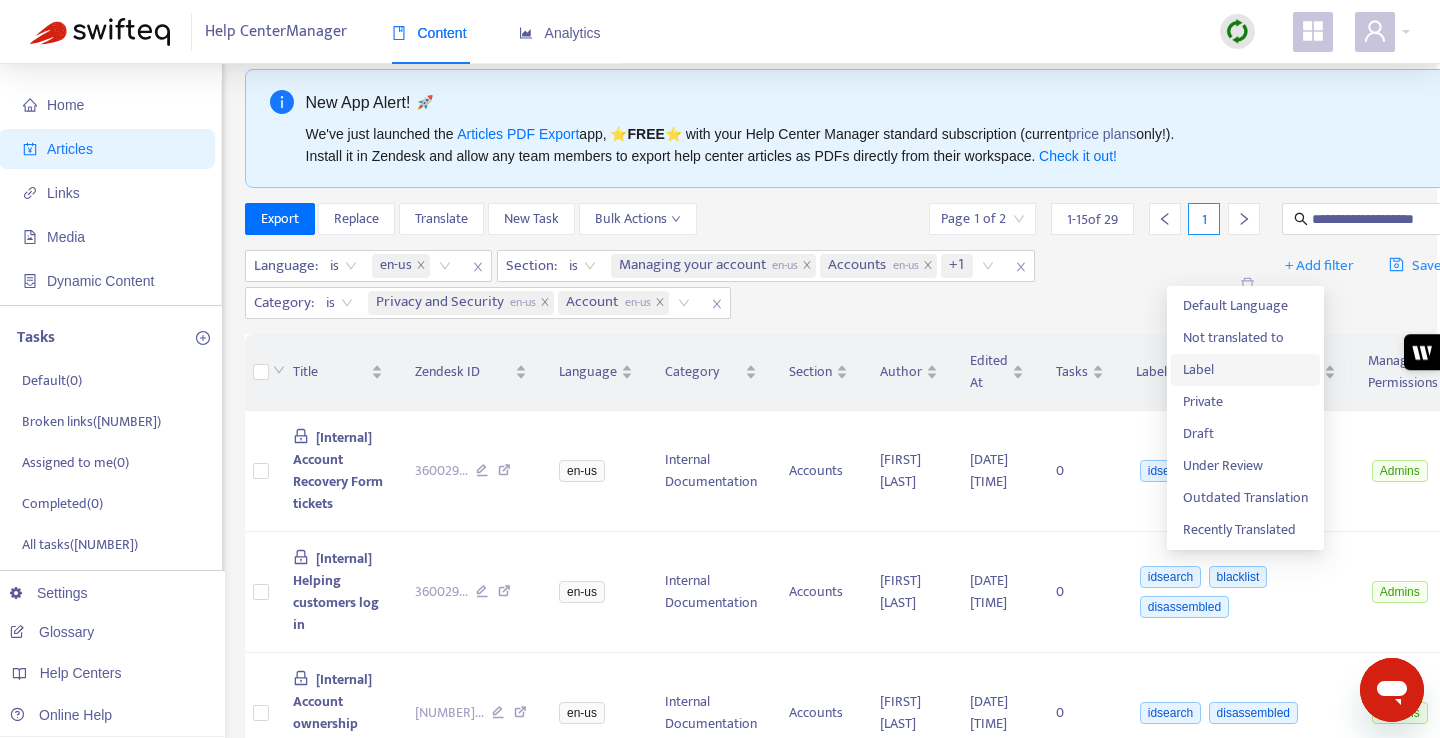 click on "Label" at bounding box center (1245, 370) 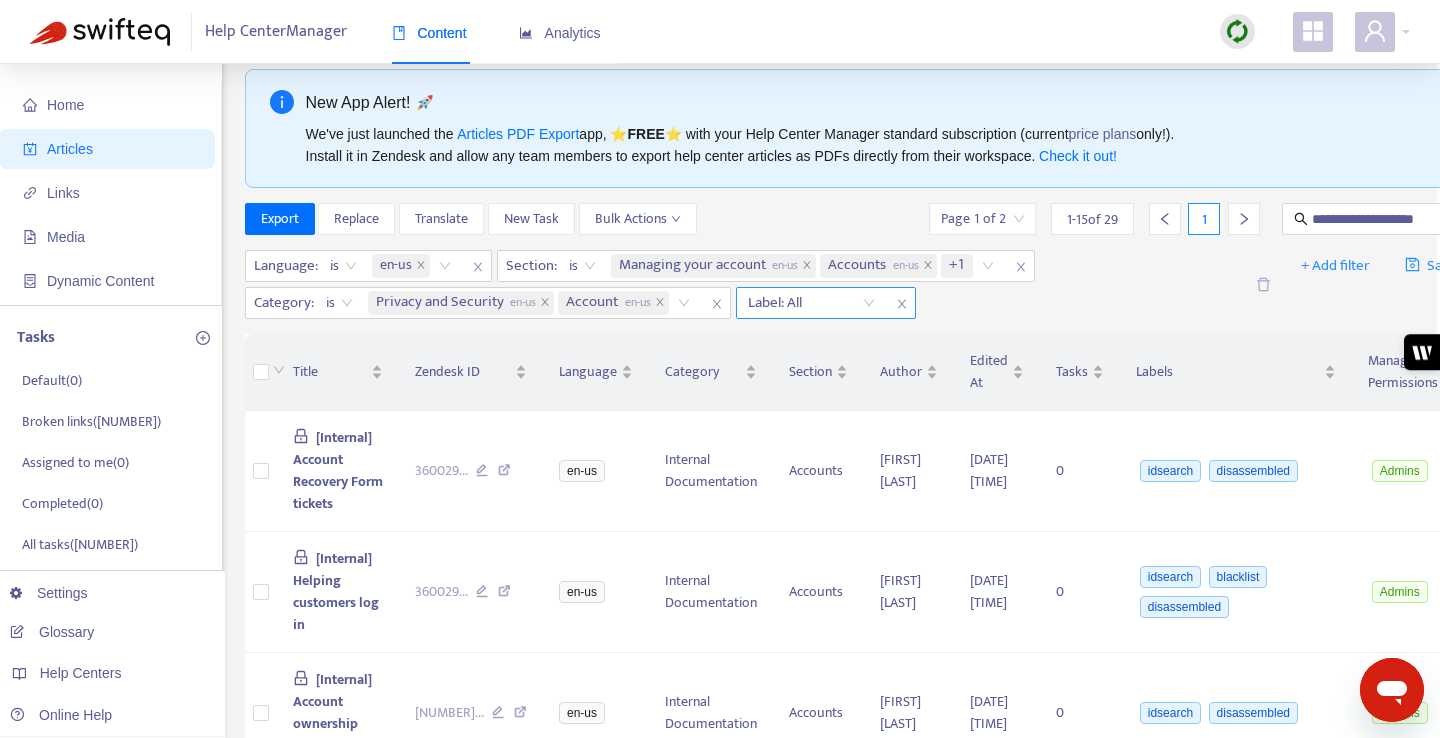 click 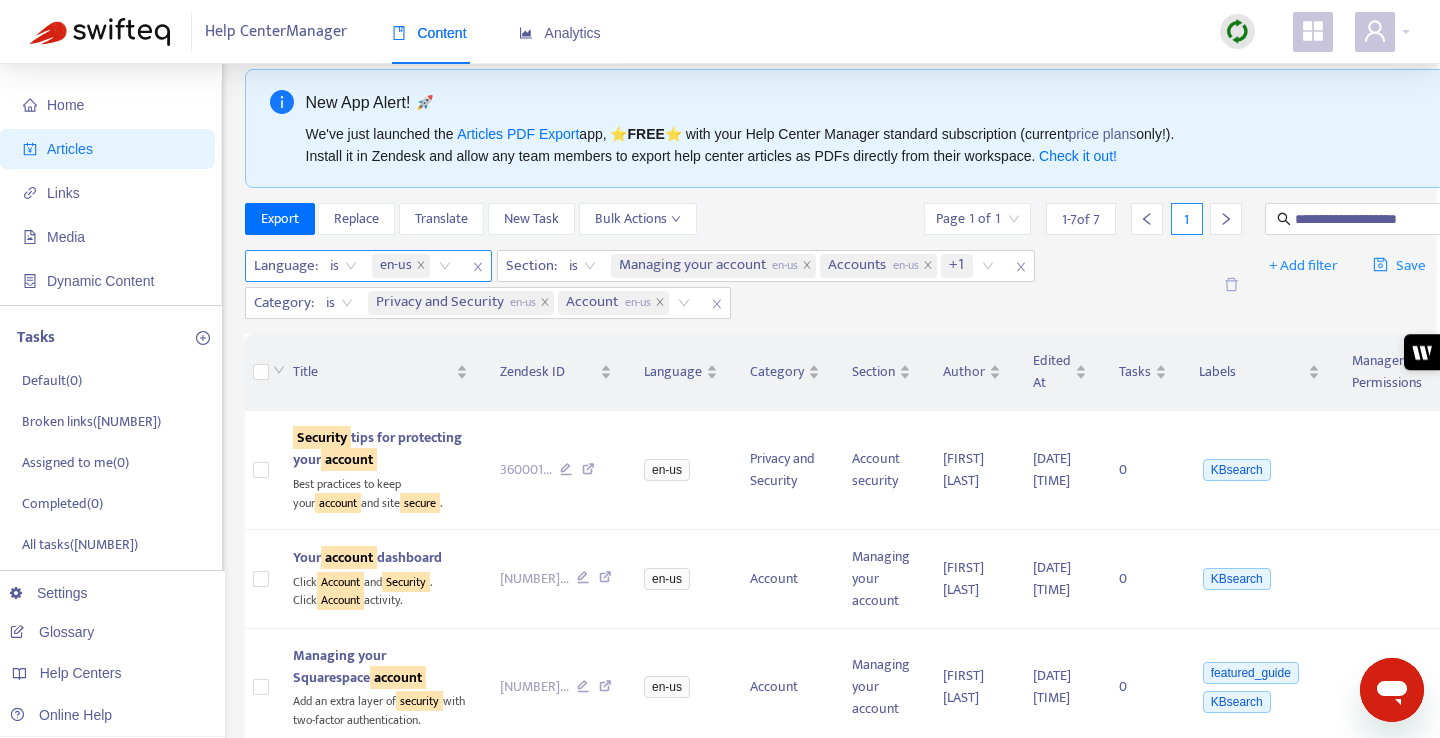 click on "en-us" at bounding box center [415, 266] 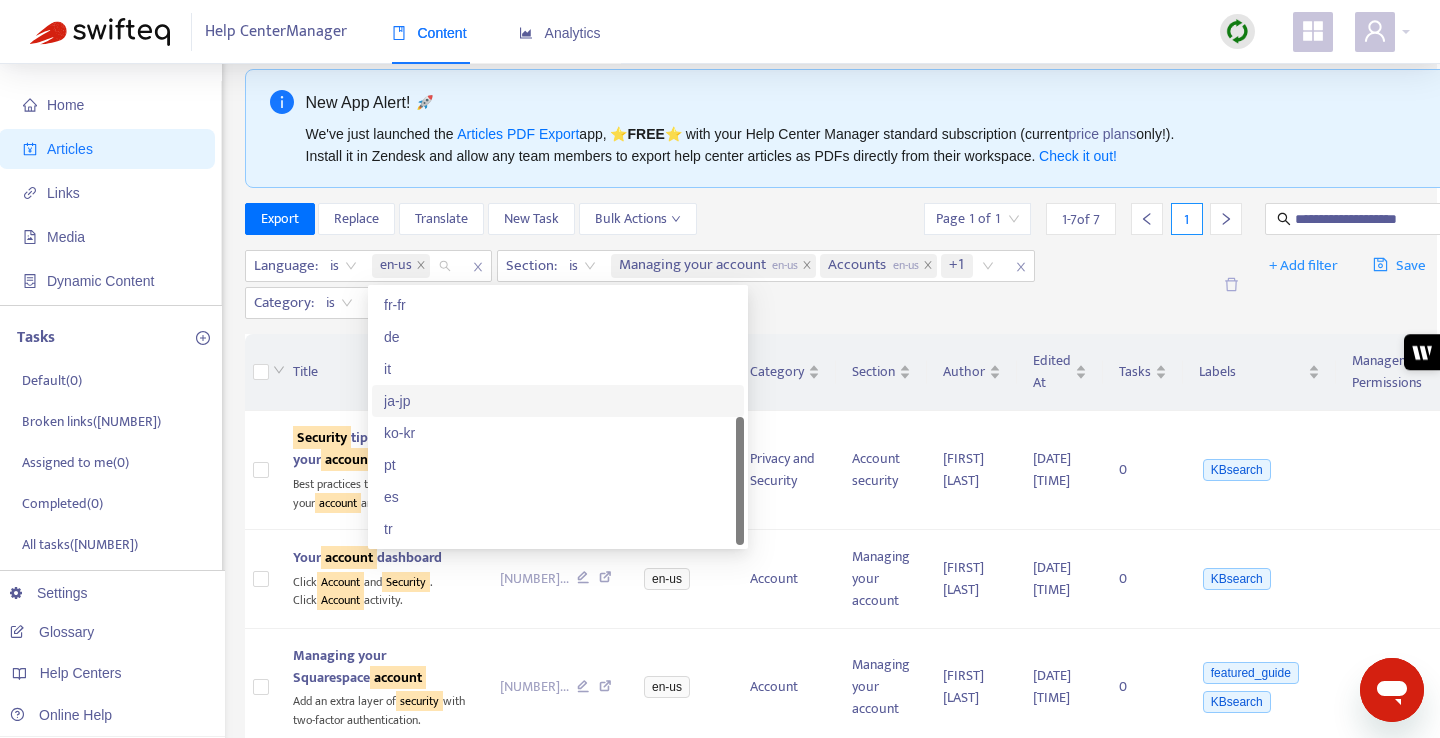 scroll, scrollTop: 0, scrollLeft: 0, axis: both 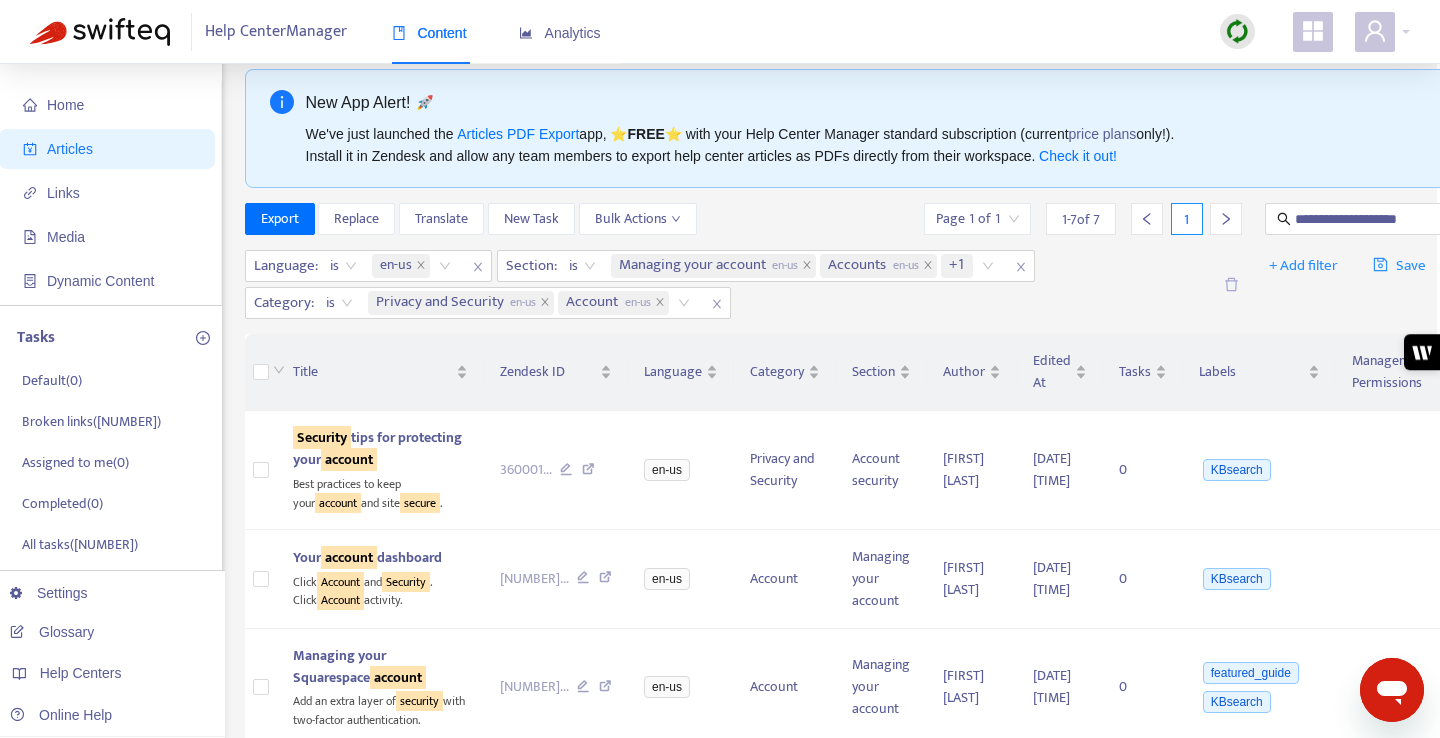 click on "Language : is en-us Section : is Managing your account en-us Accounts en-us +1 Category : is Privacy and Security en-us Account en-us" at bounding box center (728, 284) 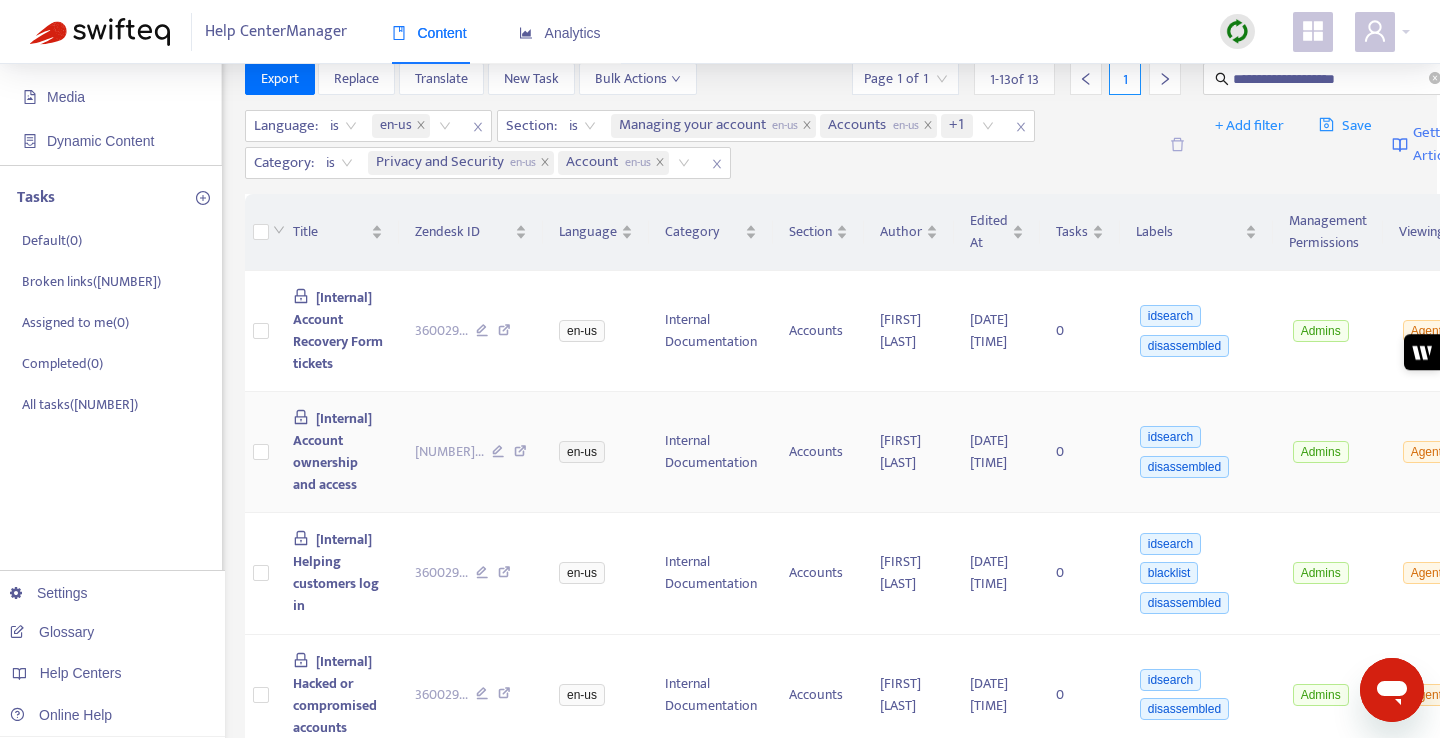scroll, scrollTop: 174, scrollLeft: 3, axis: both 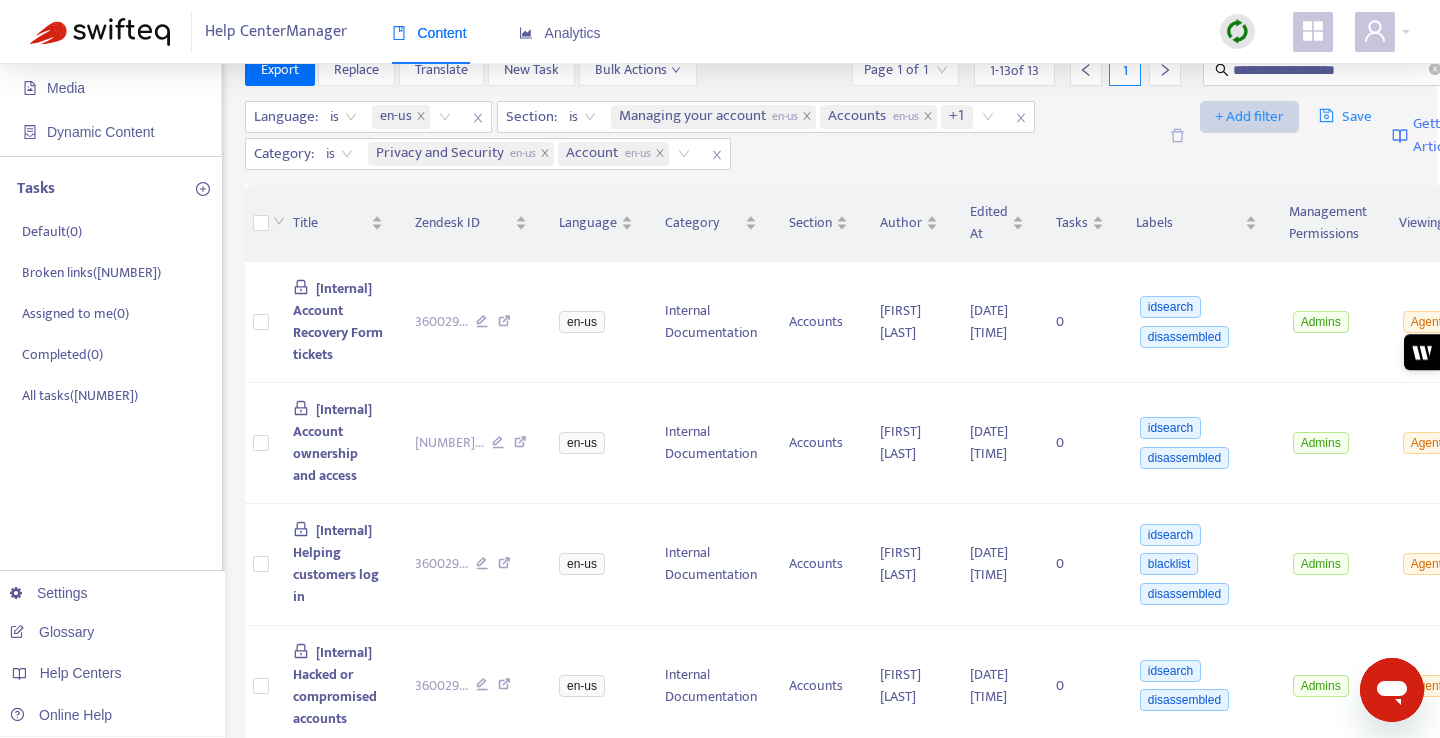 click on "+ Add filter" at bounding box center [1249, 117] 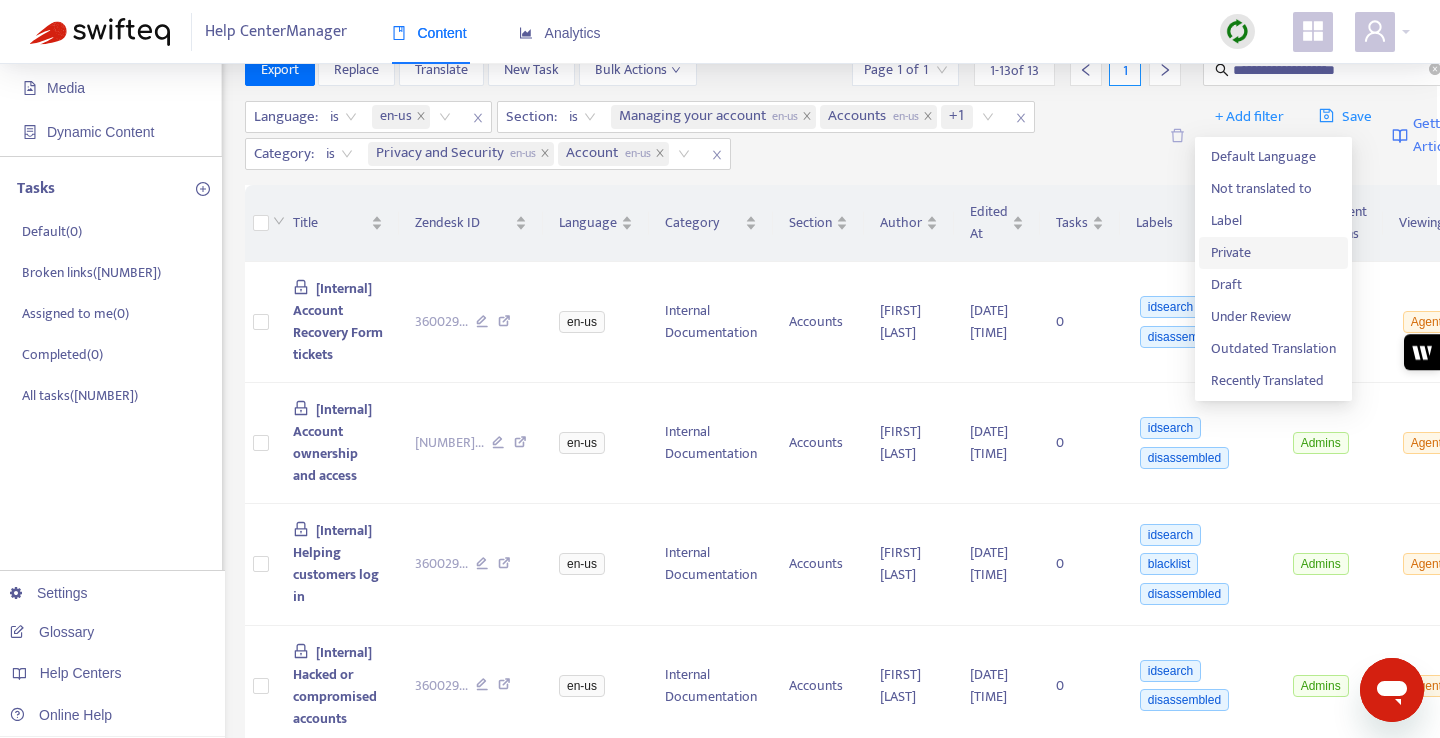 click on "Private" at bounding box center (1273, 253) 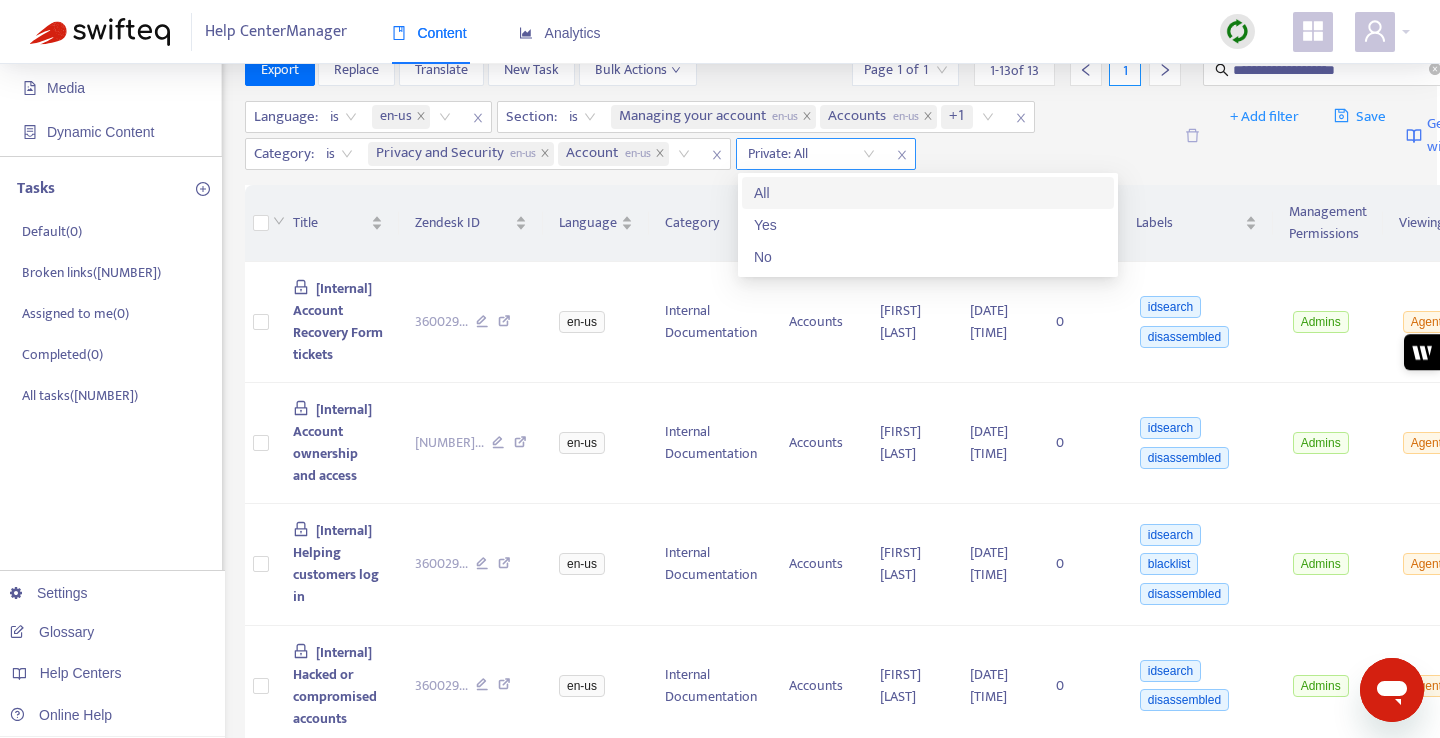 click at bounding box center (811, 154) 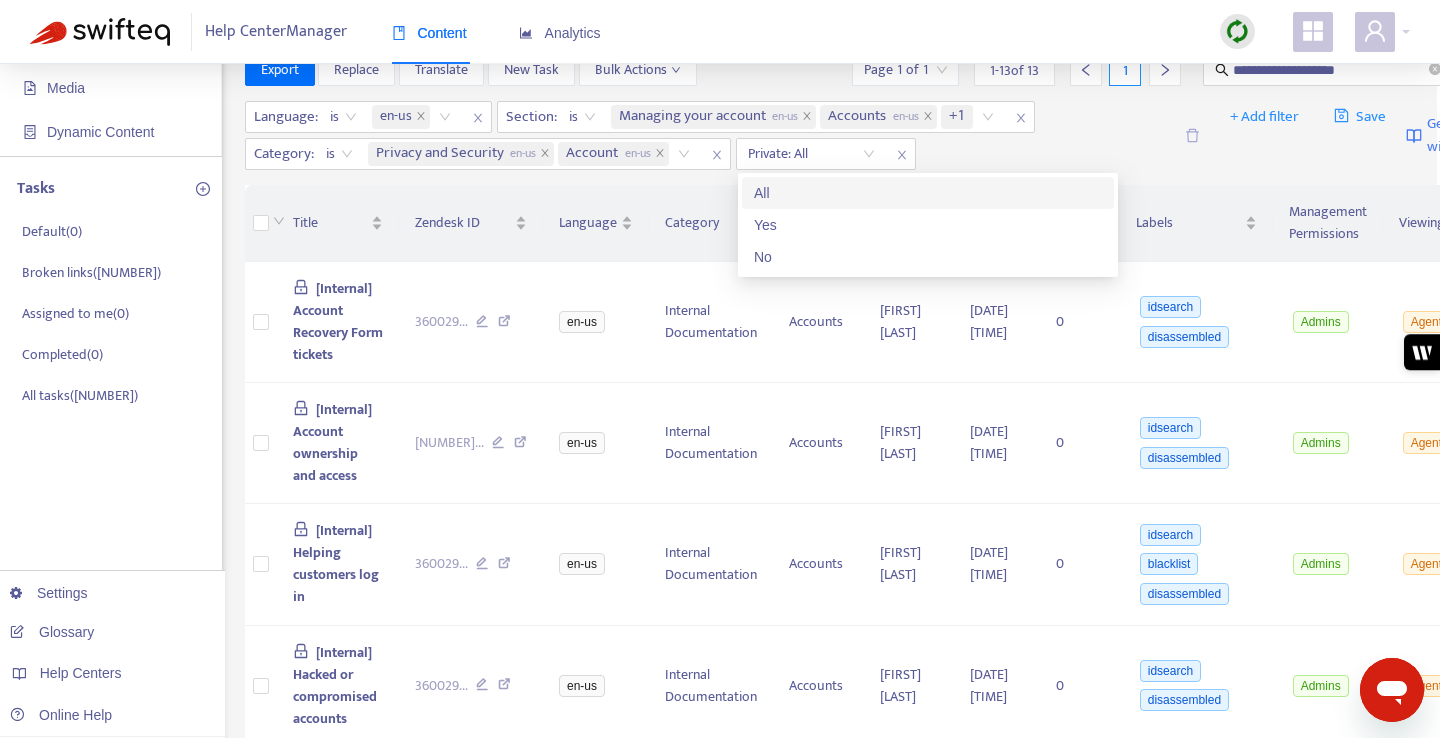 click on "Language : is en-us   Section : is Managing your account   en-us Accounts   en-us   Category : is Privacy and Security   en-us Account   en-us   Private: All" at bounding box center [708, 135] 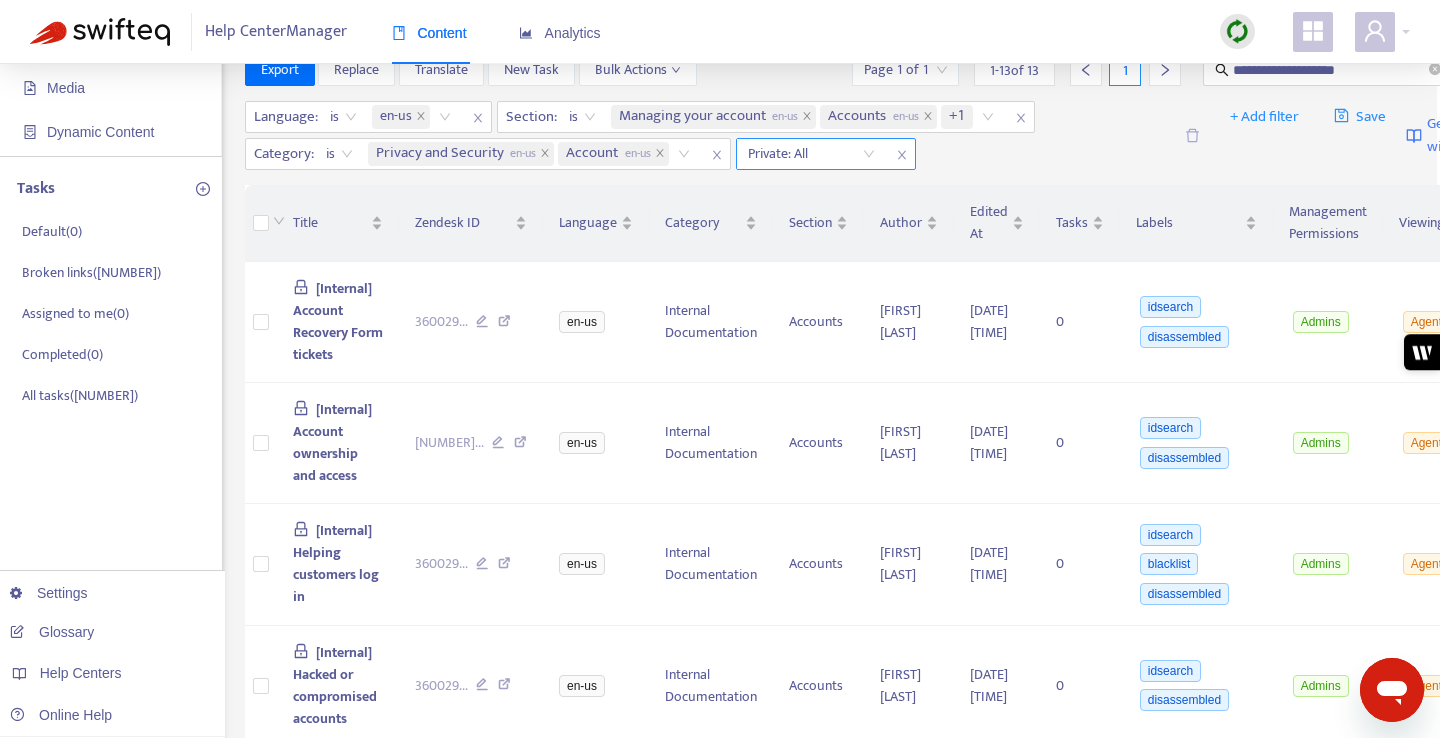 click 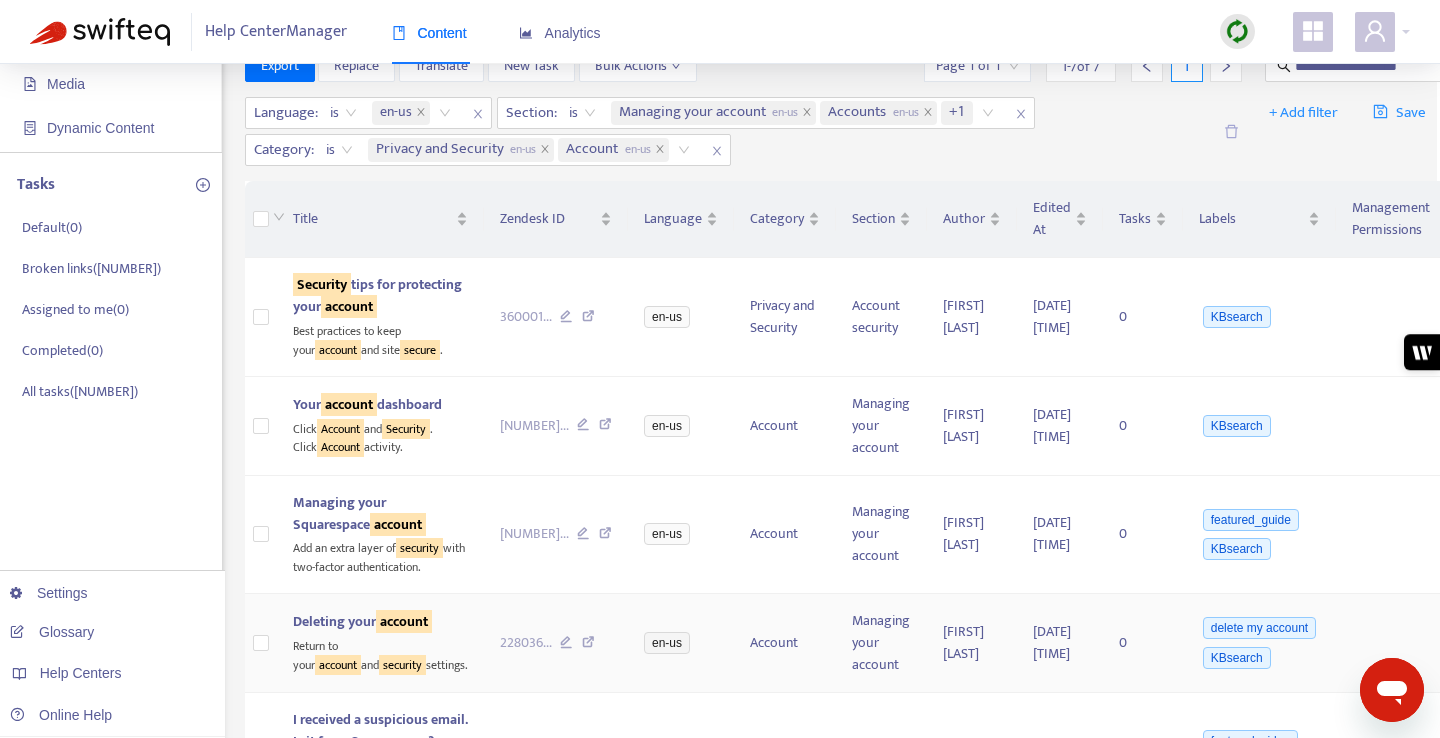 scroll, scrollTop: 176, scrollLeft: 3, axis: both 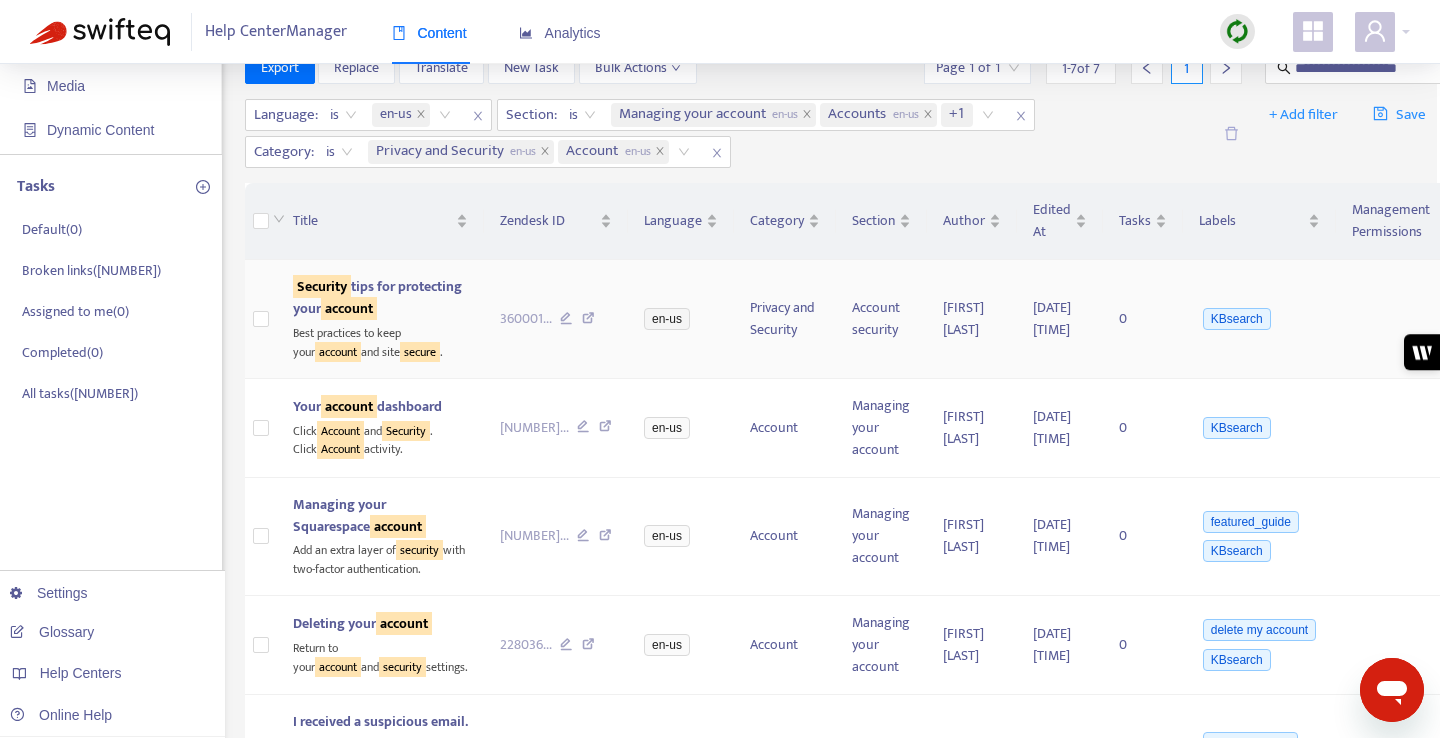 click on "Security tips for protecting your account" at bounding box center (377, 297) 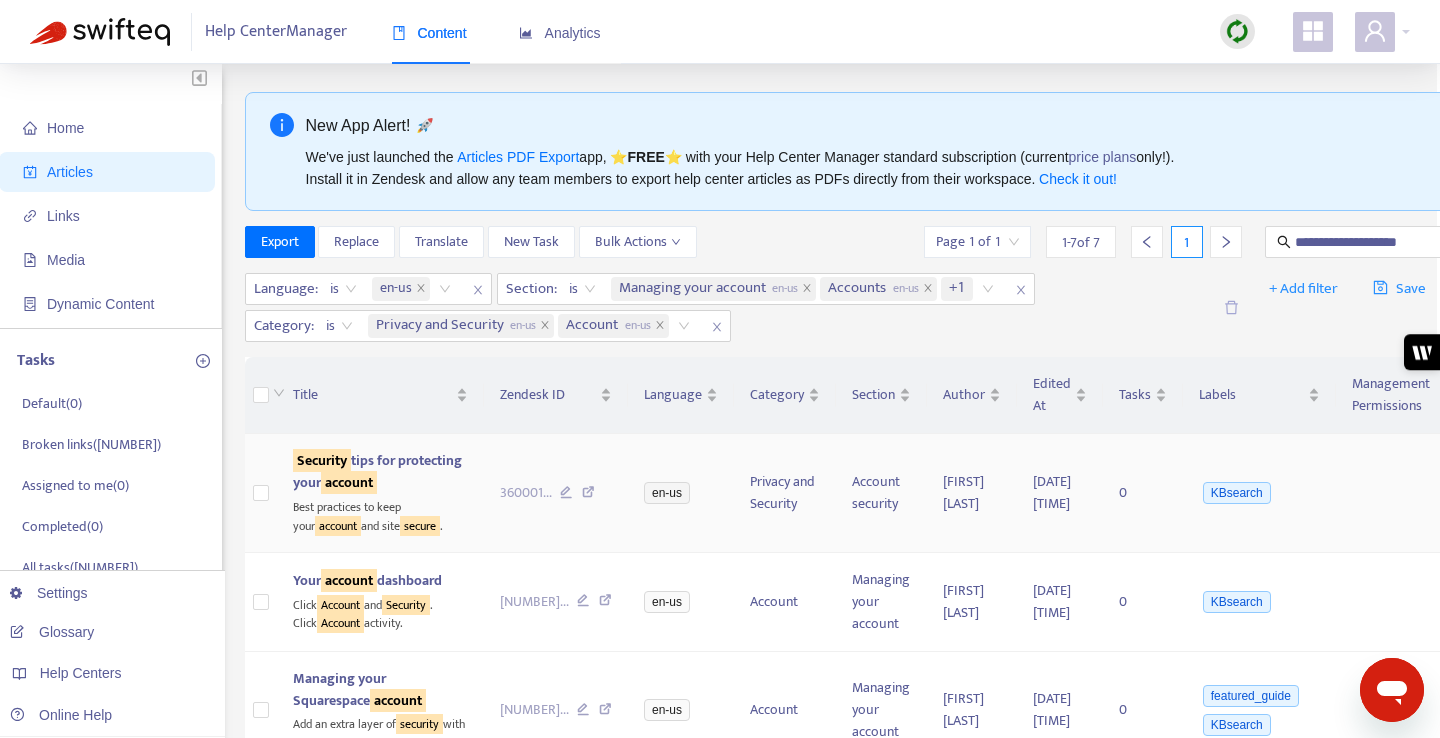 scroll, scrollTop: 0, scrollLeft: 3, axis: horizontal 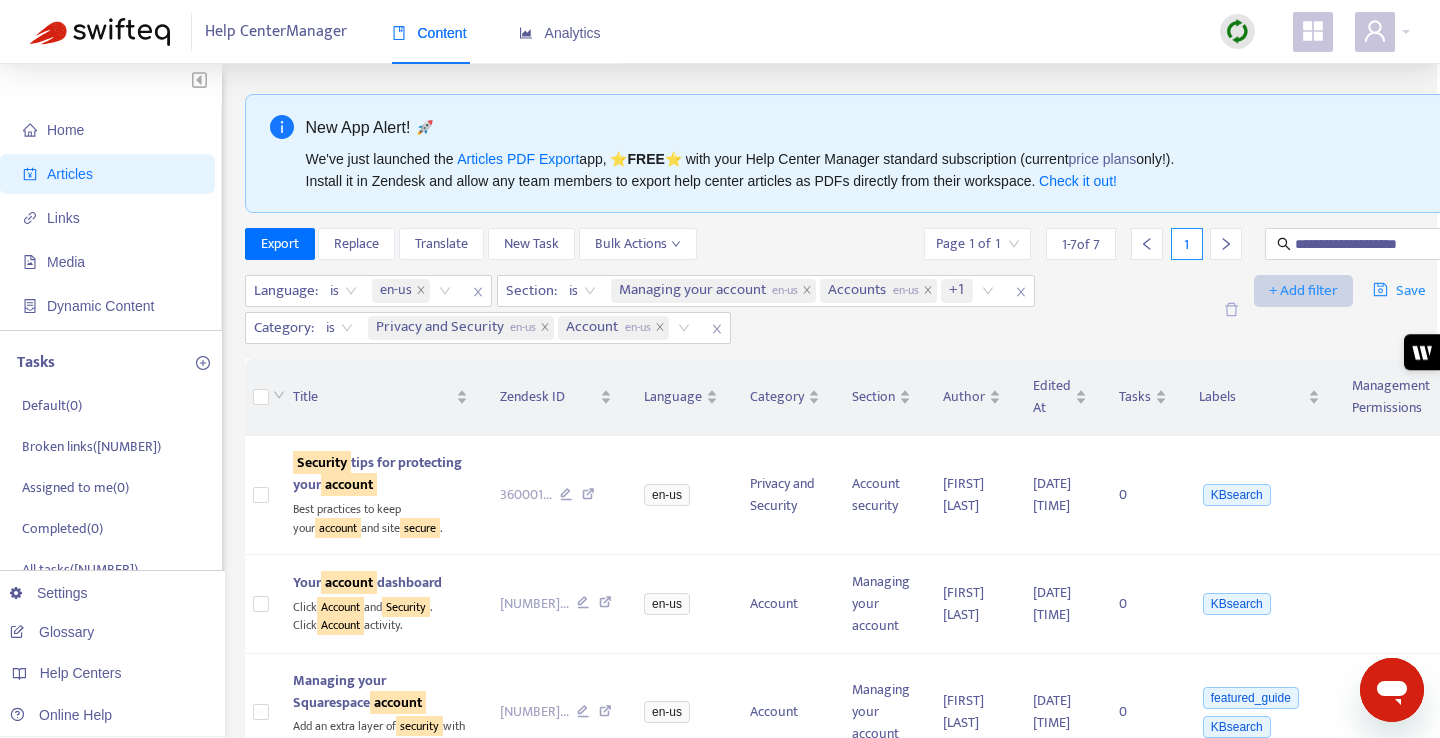 click on "+ Add filter" at bounding box center [1303, 291] 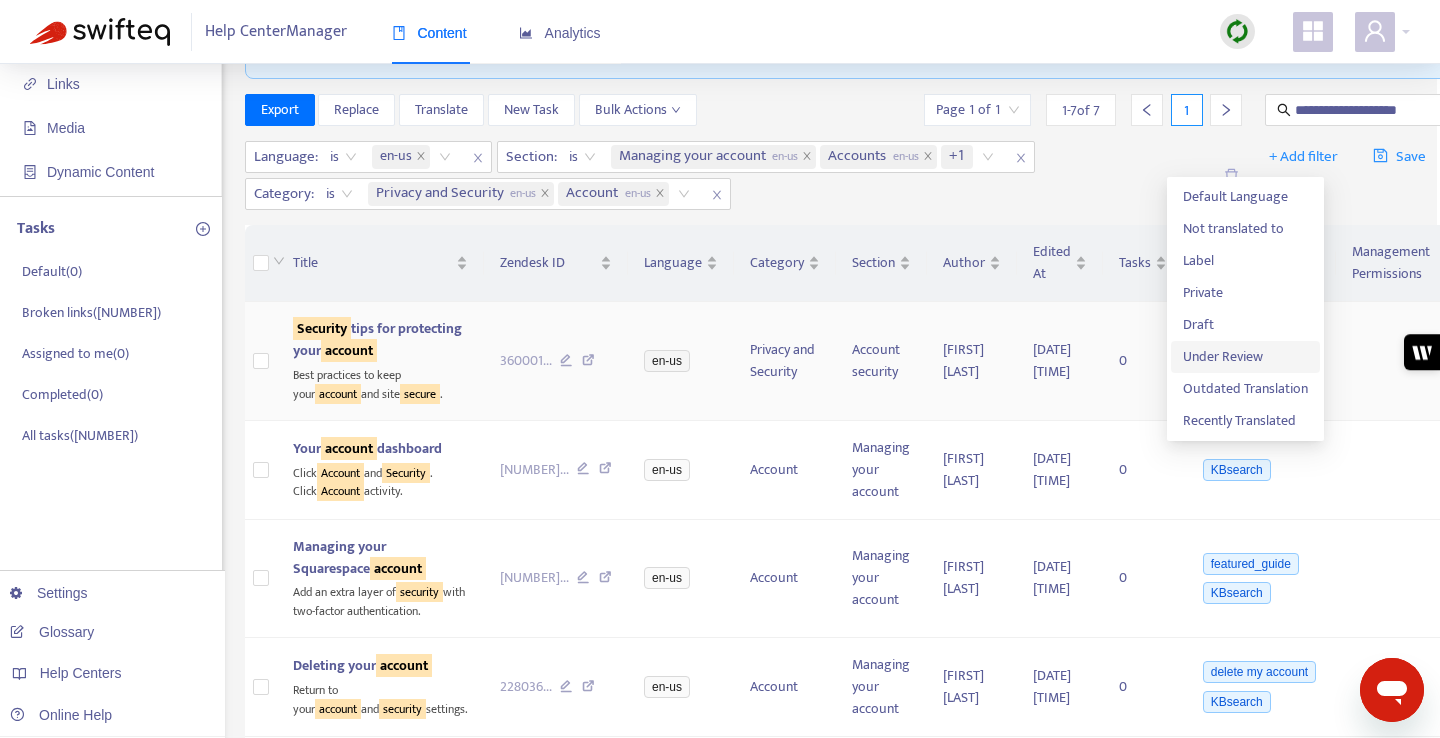 scroll, scrollTop: 117, scrollLeft: 3, axis: both 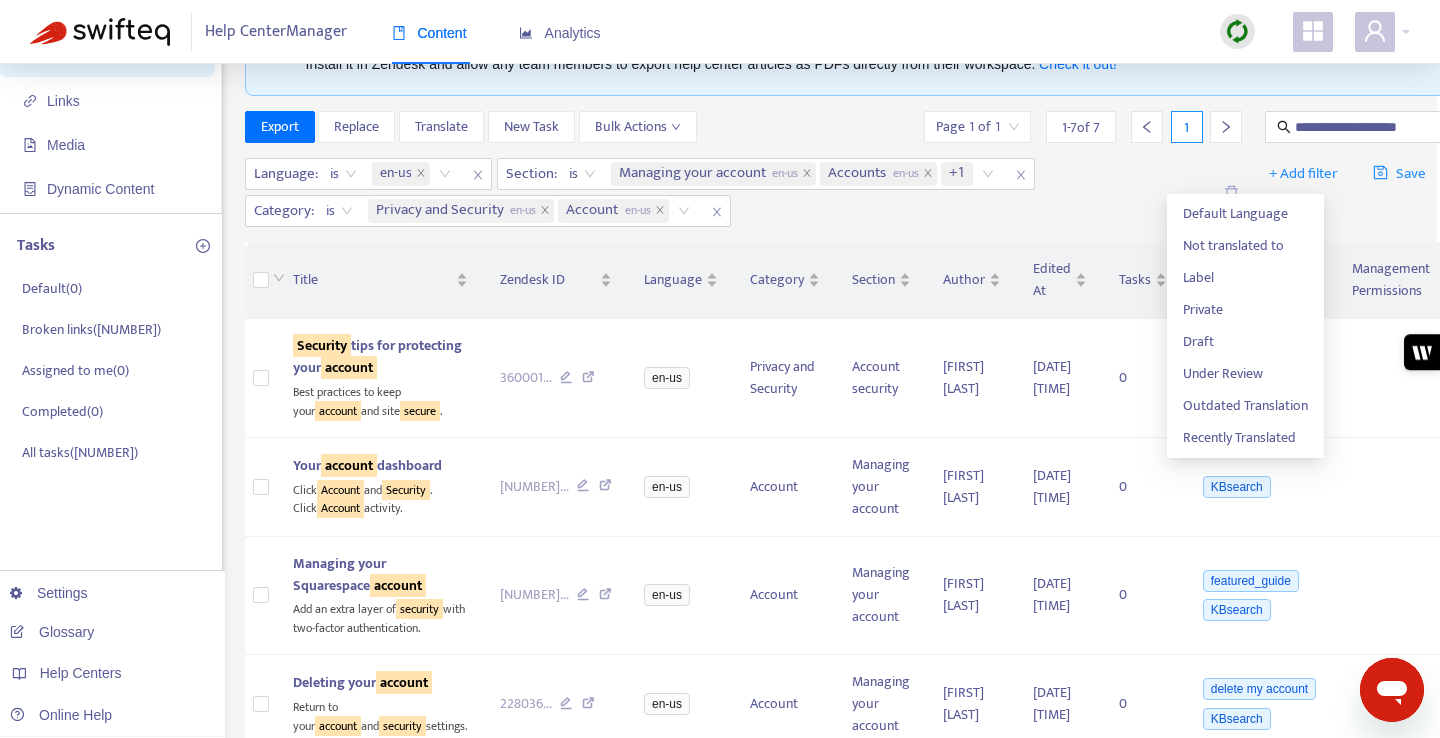 click on "Language : is en-us Section : is Managing your account en-us Accounts en-us +1 Category : is Privacy and Security en-us Account en-us" at bounding box center [728, 192] 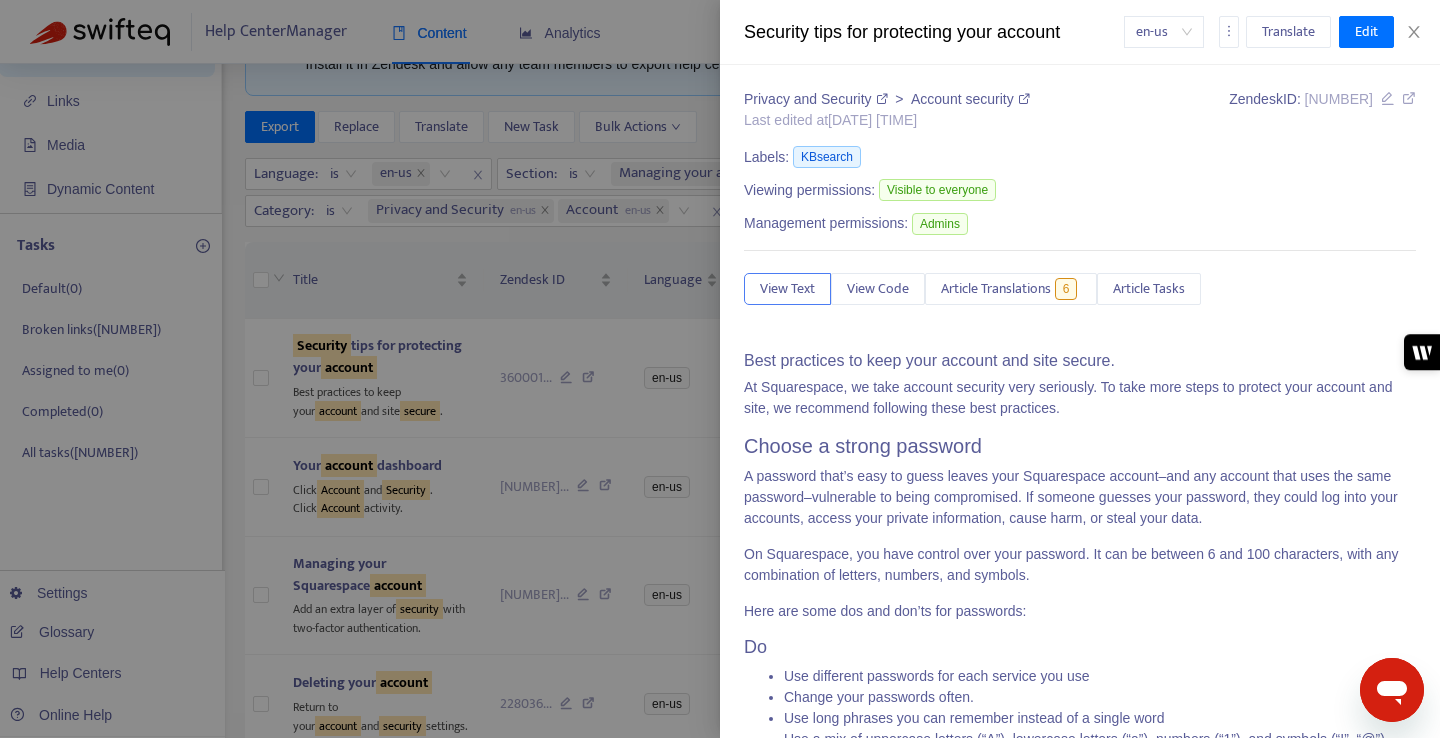 click on "en-us Translate Edit" at bounding box center [1270, 32] 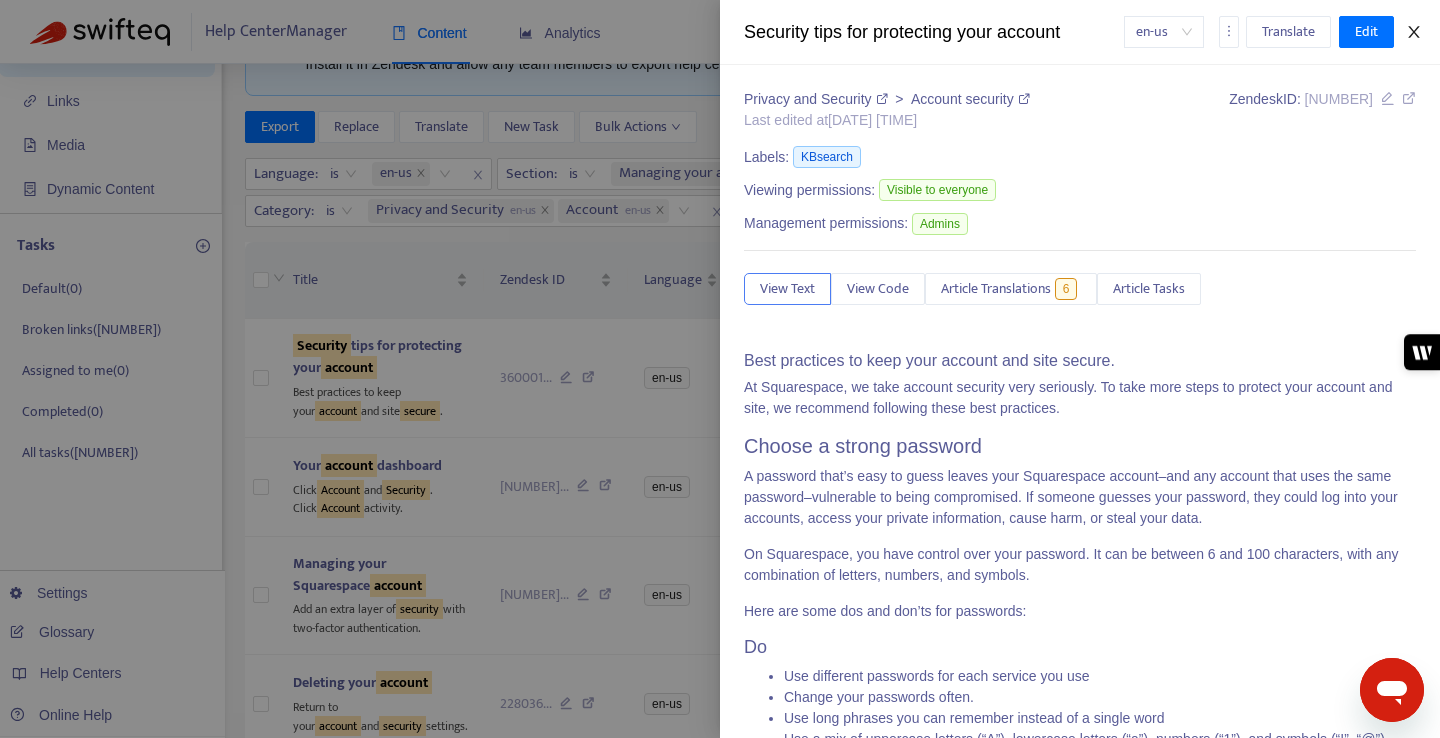 click 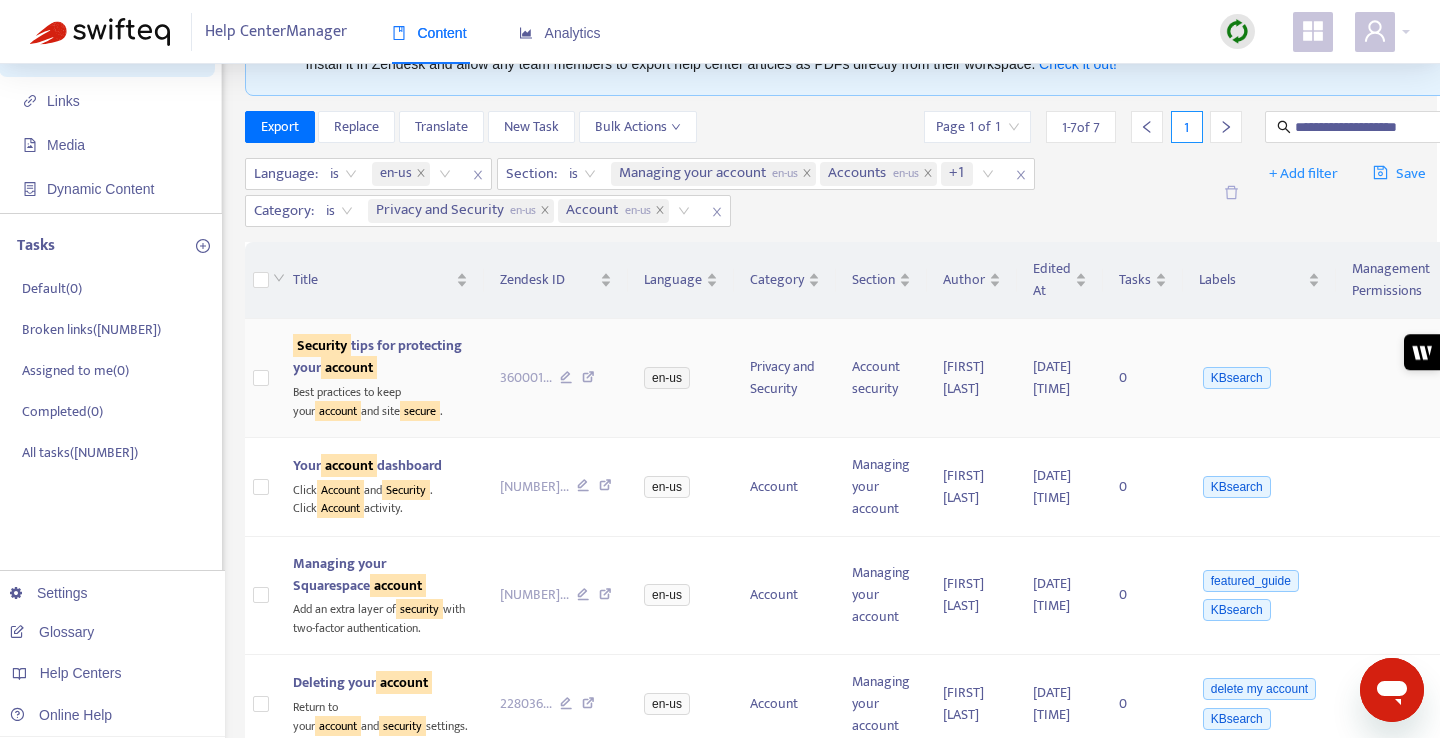 click on "Security tips for protecting your account" at bounding box center [377, 356] 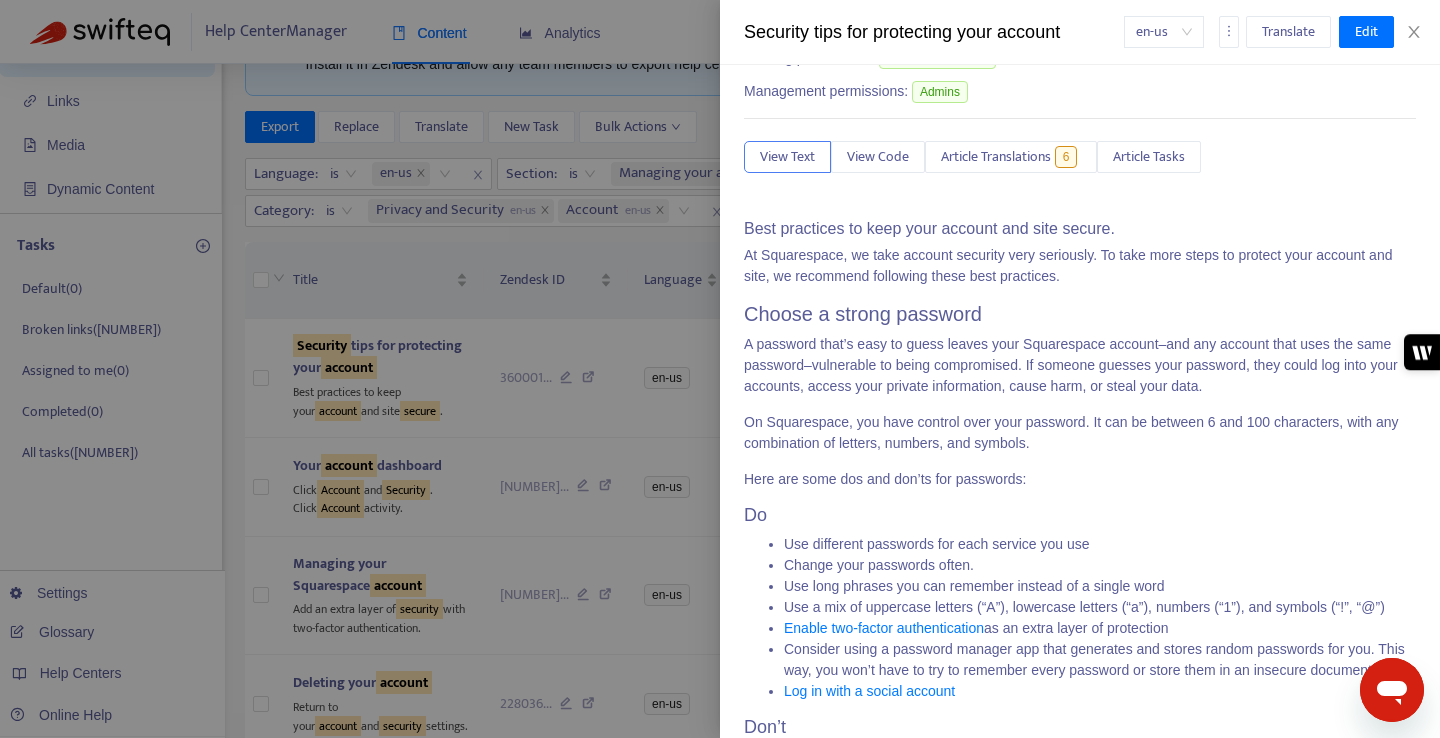 scroll, scrollTop: 0, scrollLeft: 0, axis: both 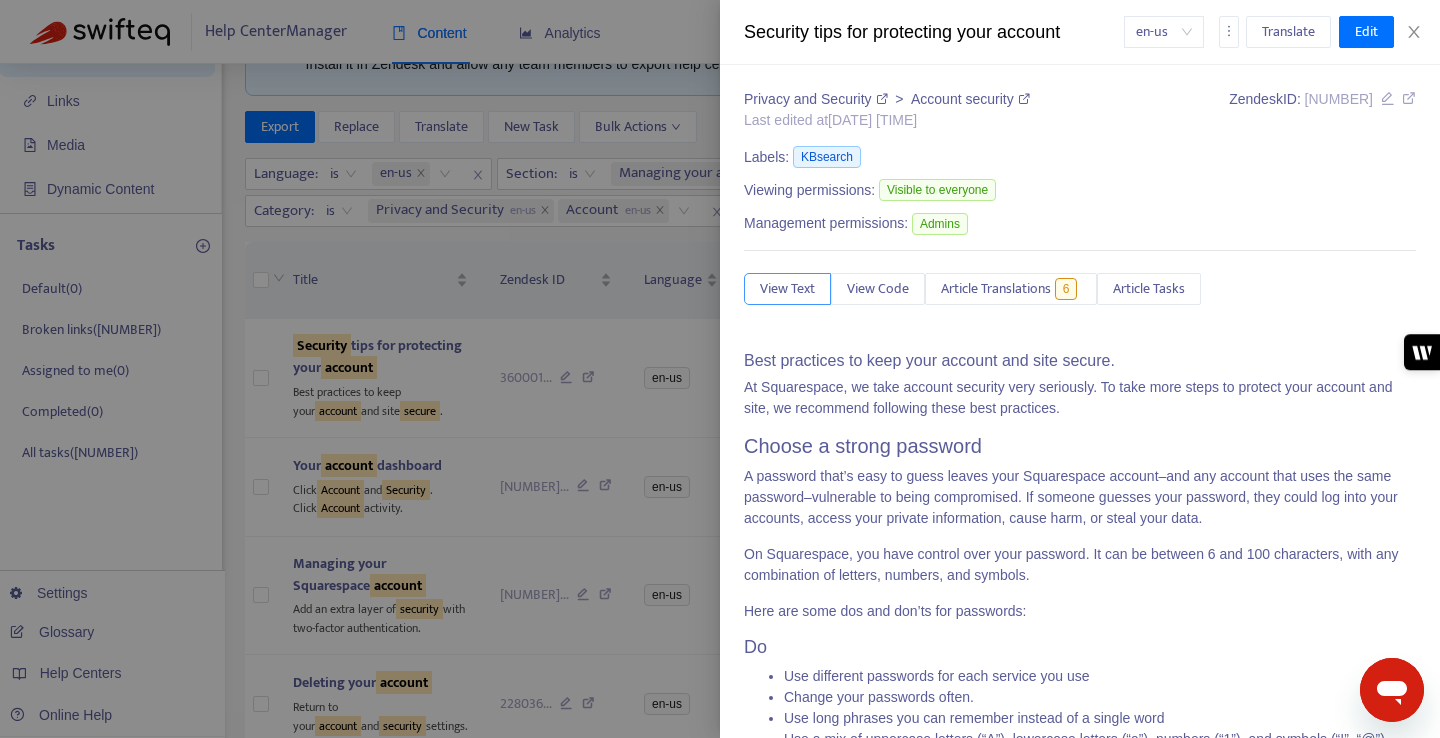 click on "View Text" at bounding box center [787, 289] 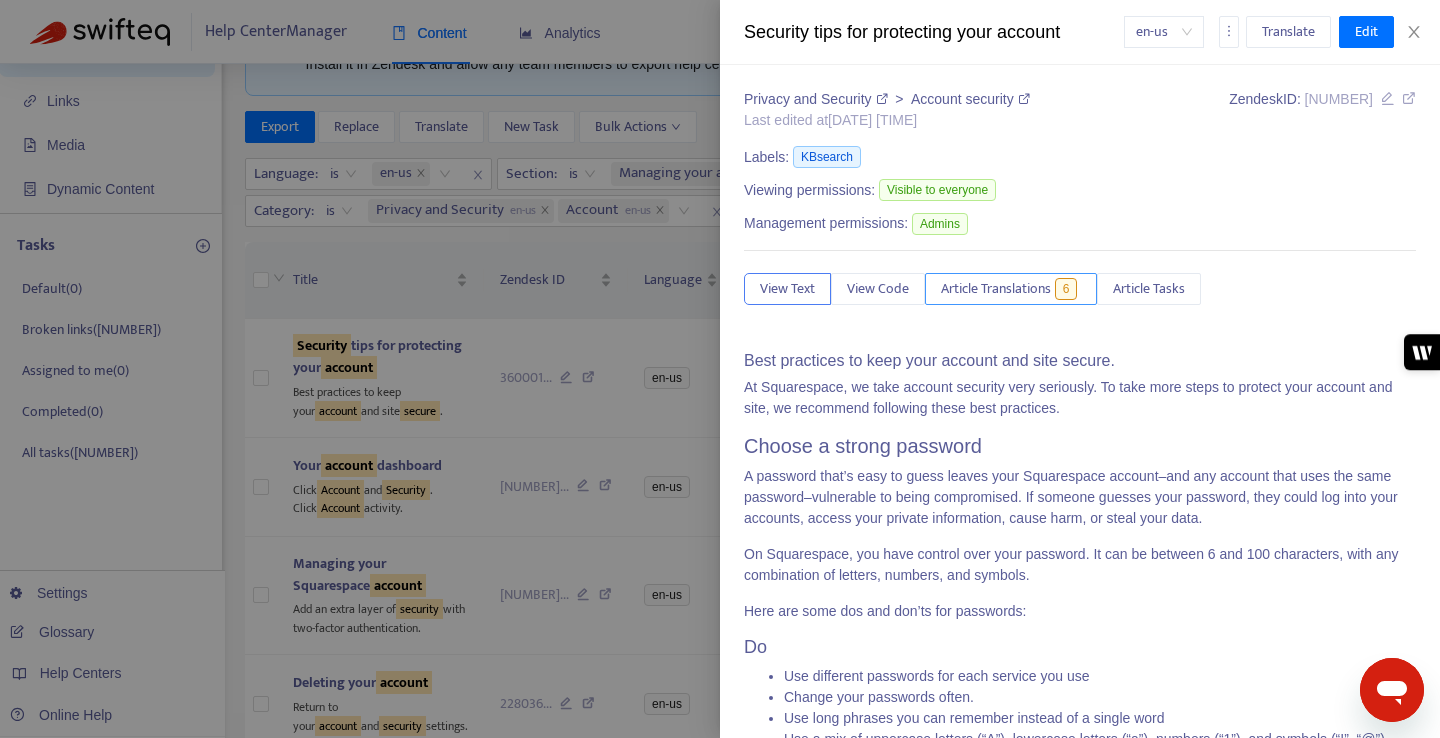 click on "Article Translations" at bounding box center [996, 289] 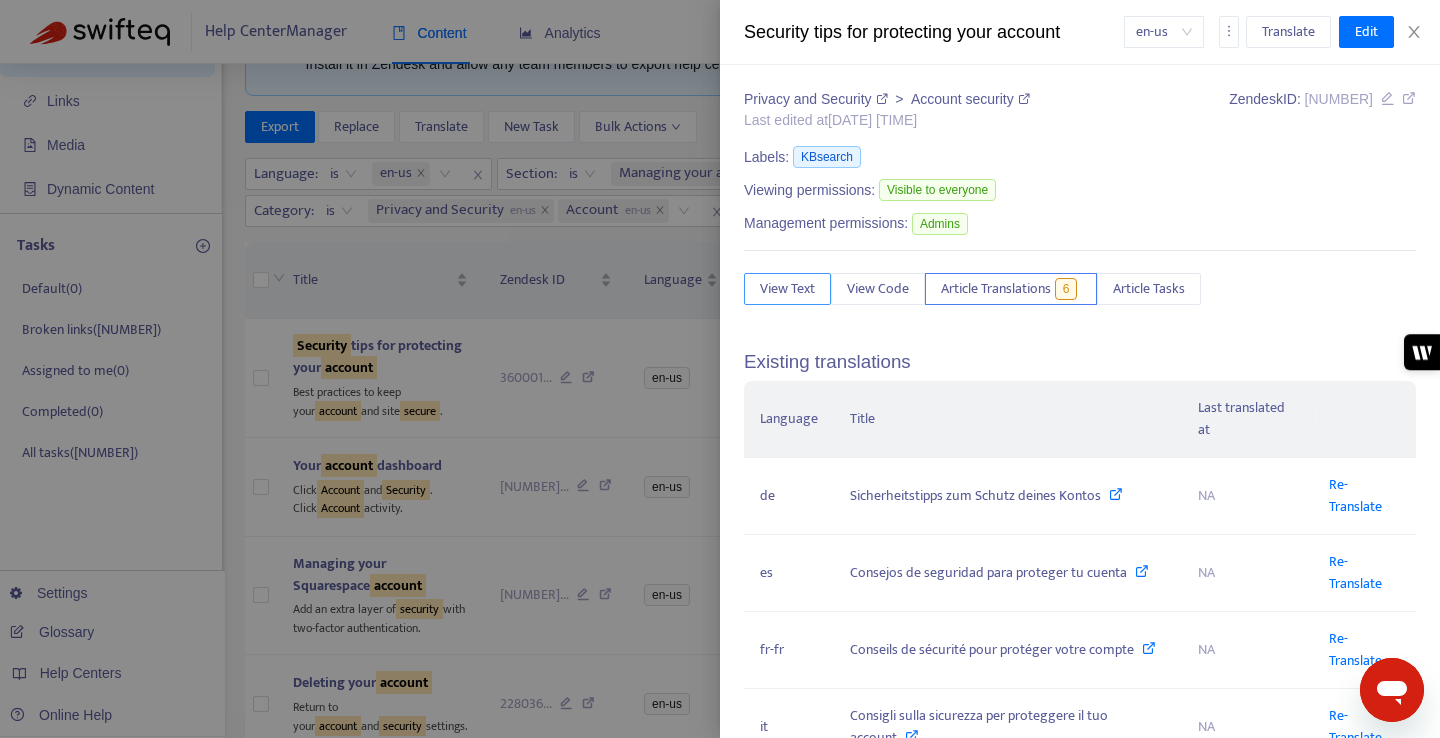 click on "View Text" at bounding box center [787, 289] 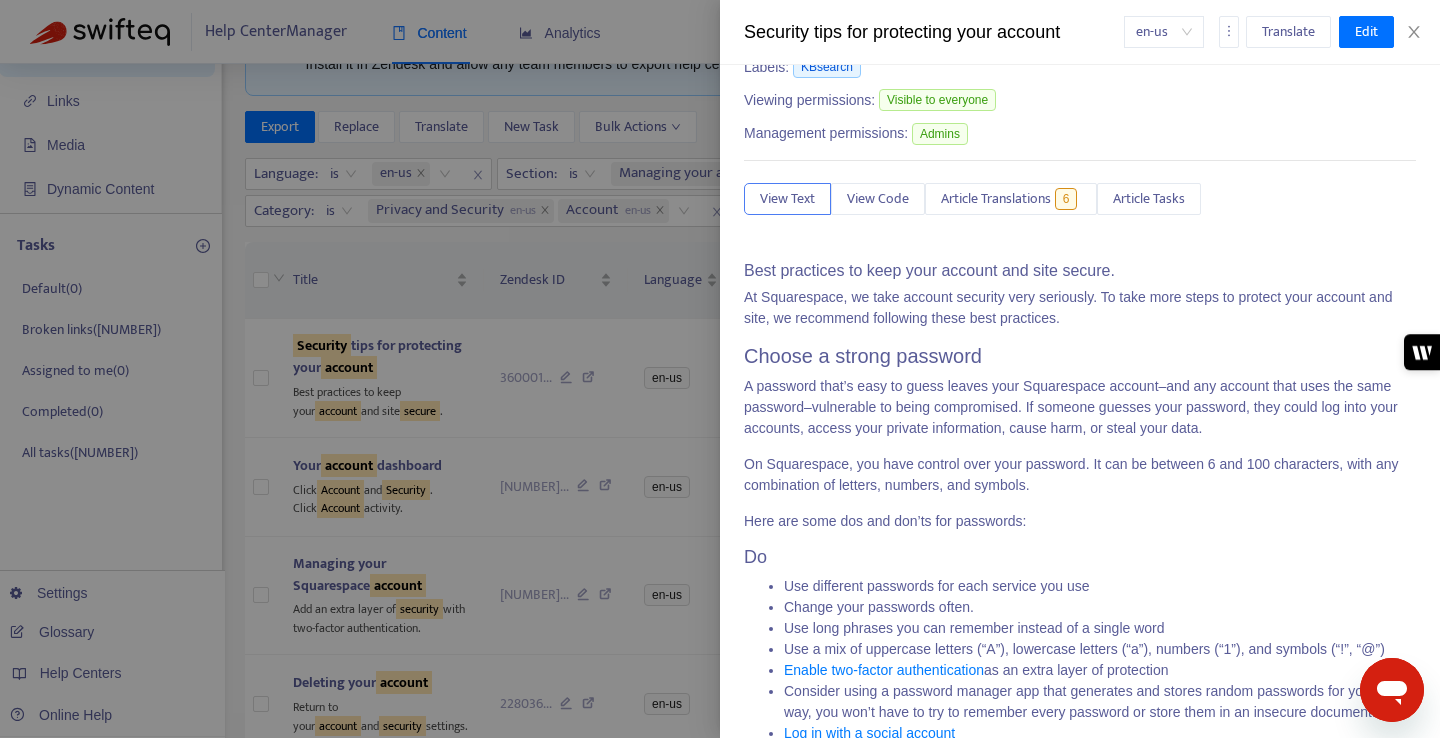 scroll, scrollTop: 0, scrollLeft: 0, axis: both 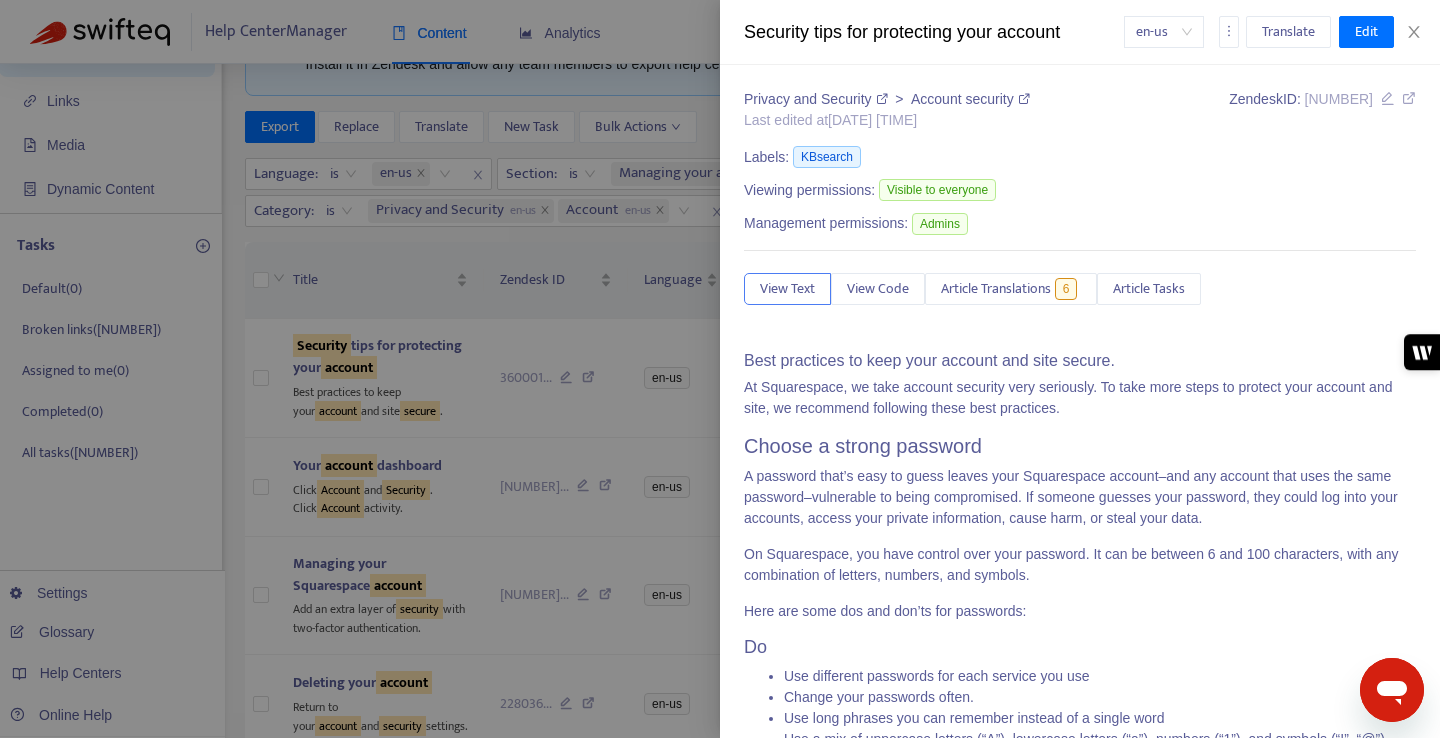 click at bounding box center [1024, 99] 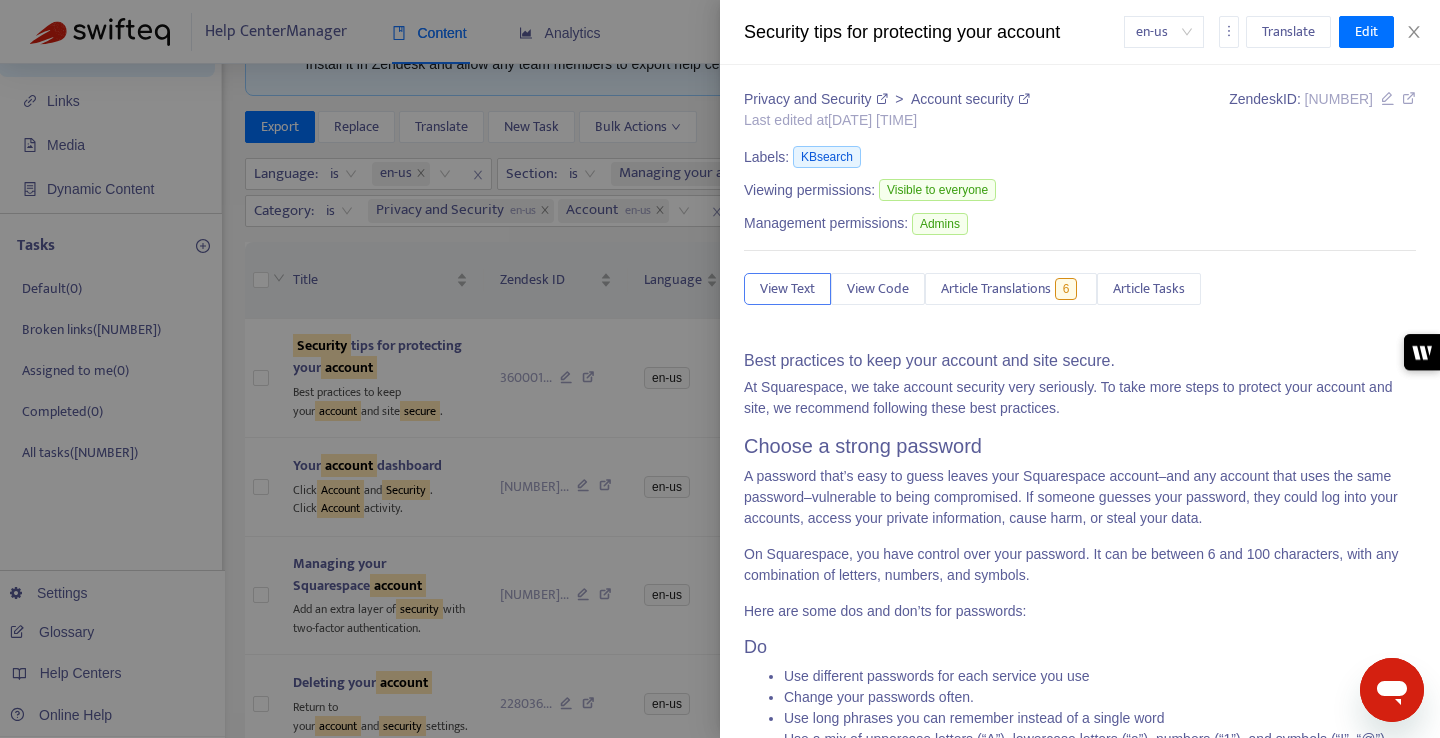 click at bounding box center [720, 369] 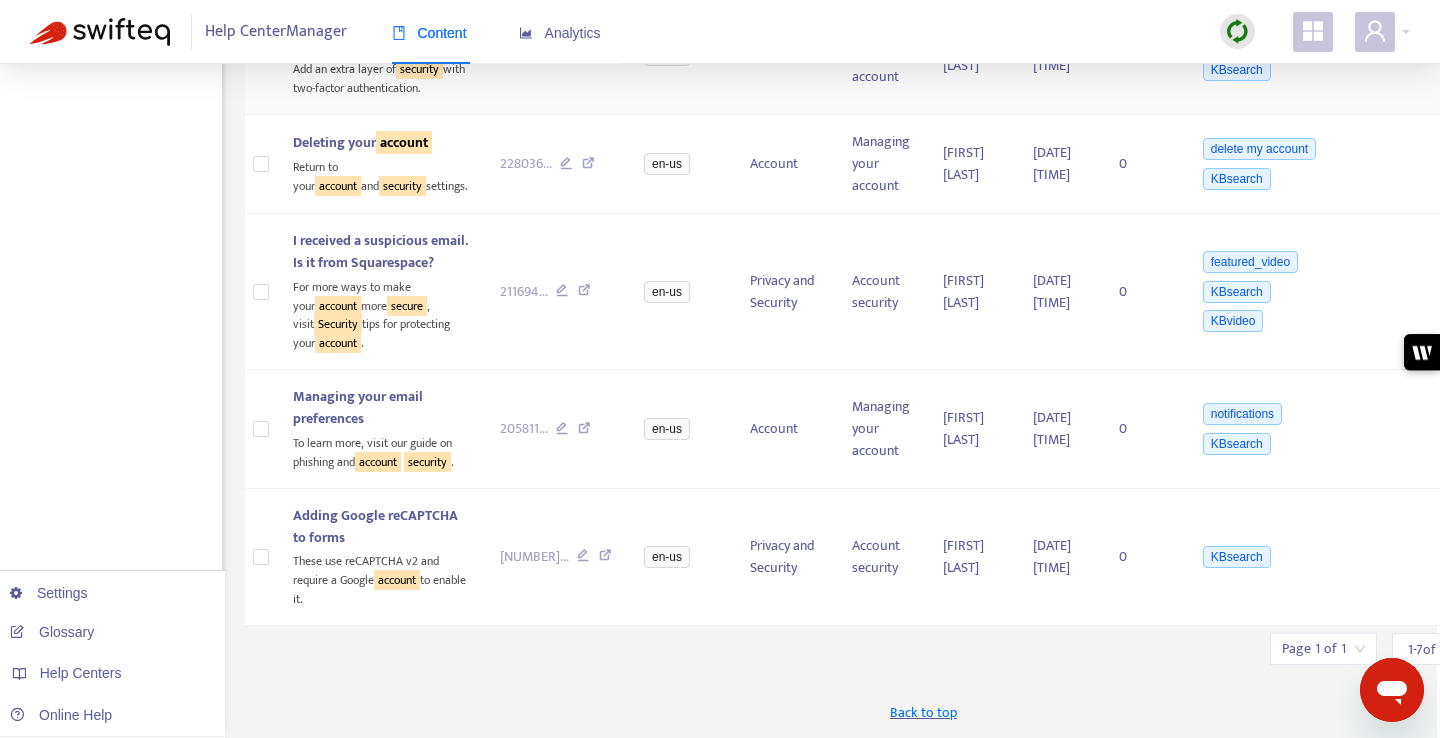 scroll, scrollTop: 663, scrollLeft: 3, axis: both 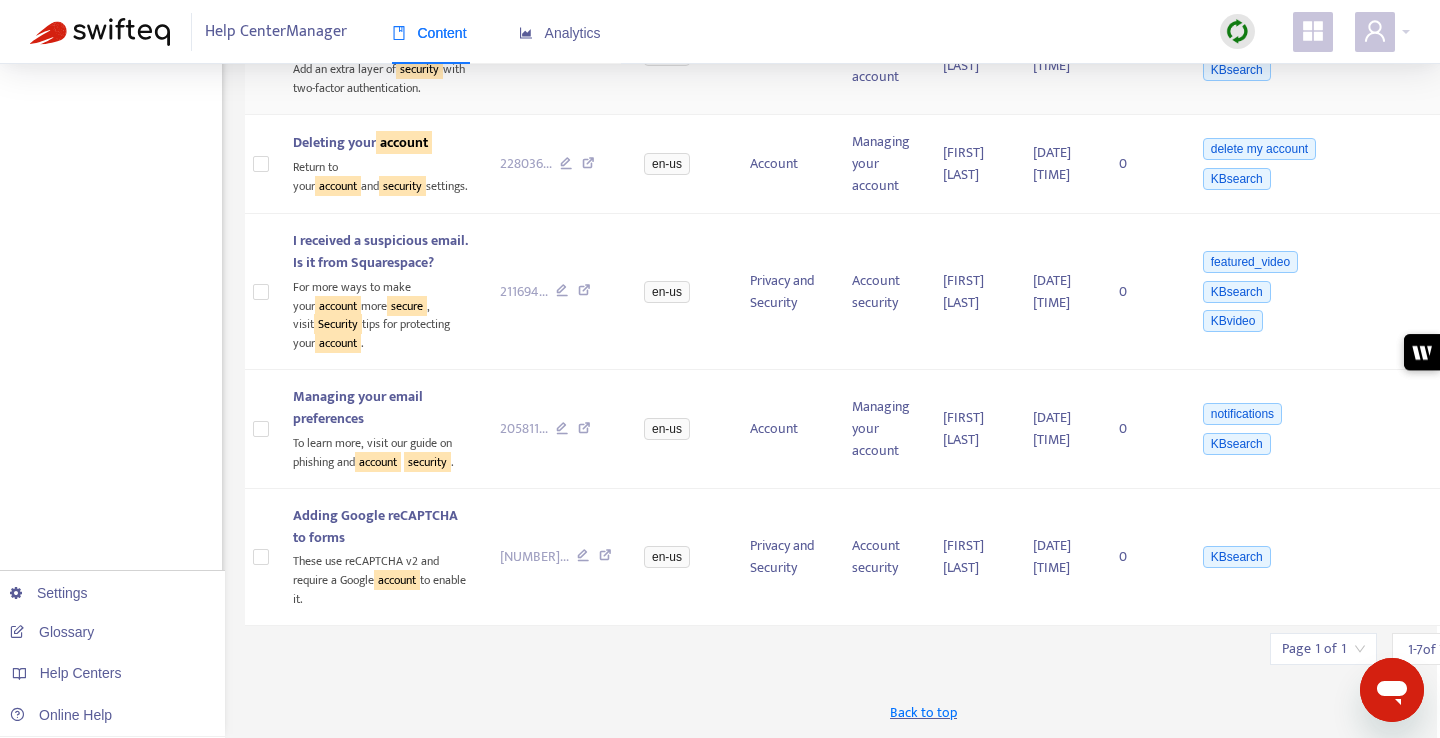 click on "Managing your Squarespace  account" at bounding box center (359, 34) 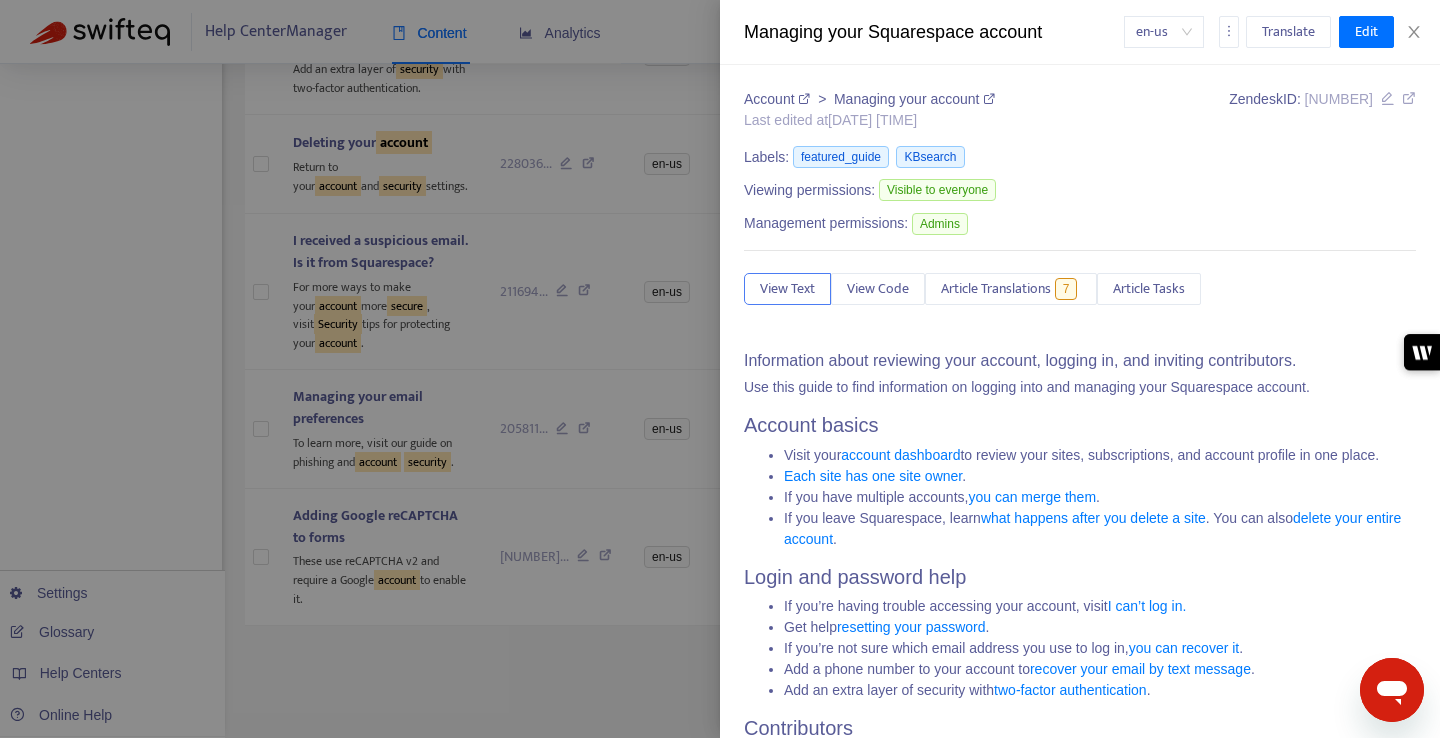 click at bounding box center (989, 99) 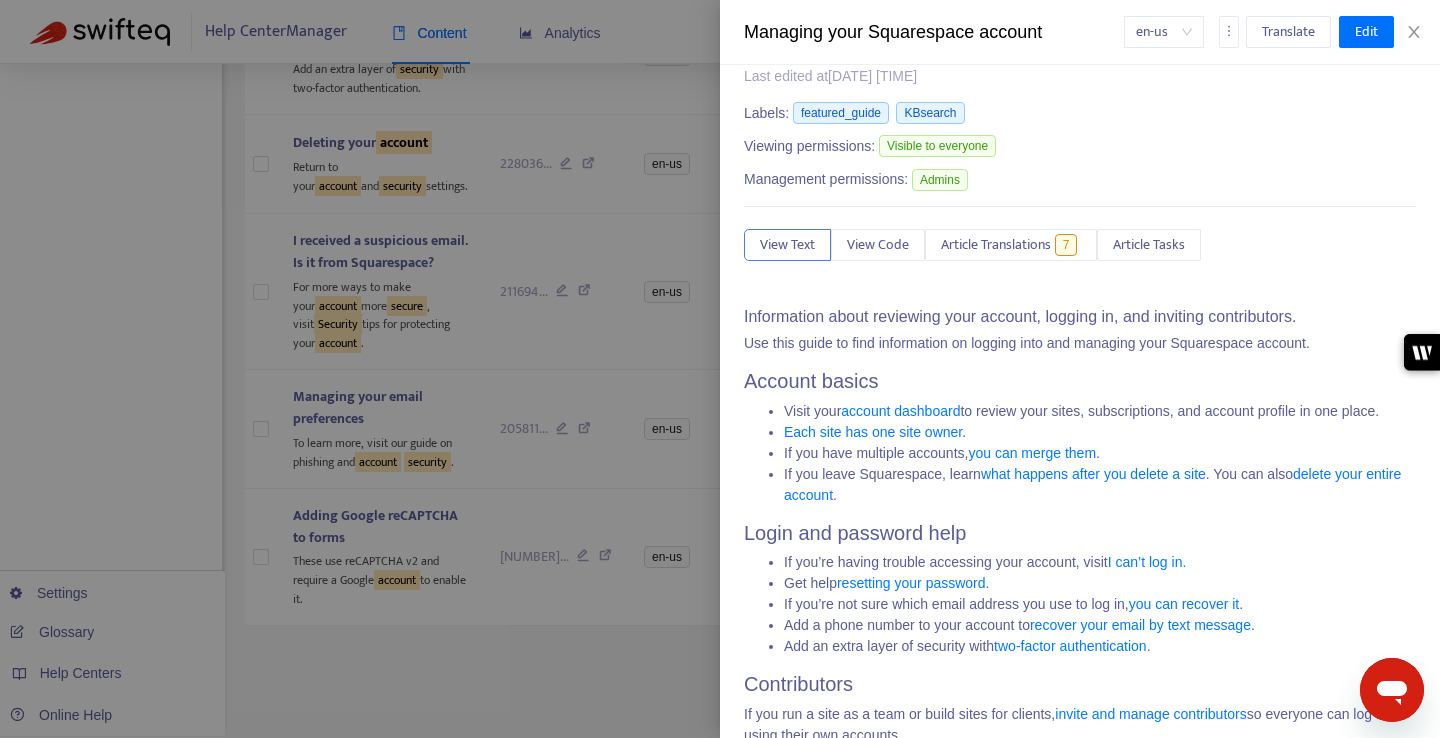 scroll, scrollTop: 0, scrollLeft: 0, axis: both 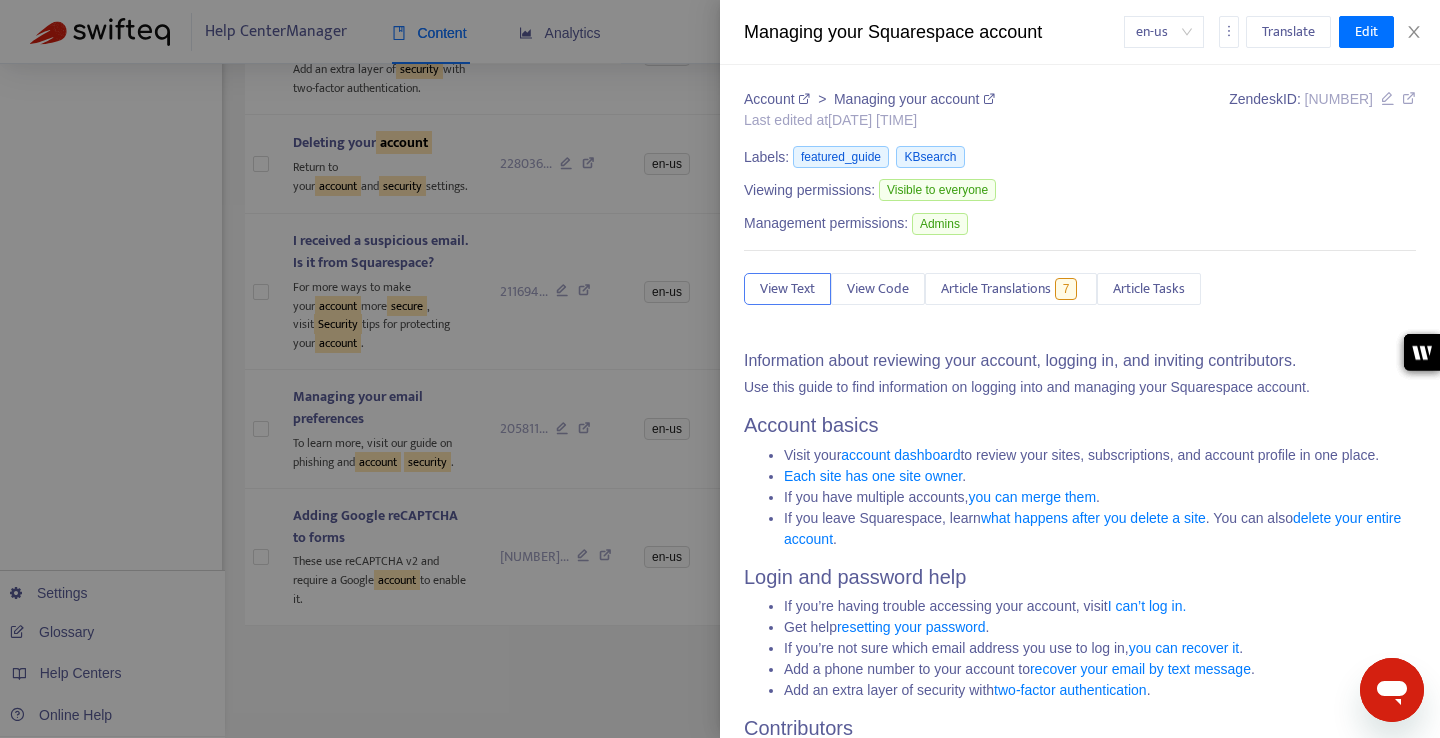 drag, startPoint x: 1371, startPoint y: 100, endPoint x: 1301, endPoint y: 100, distance: 70 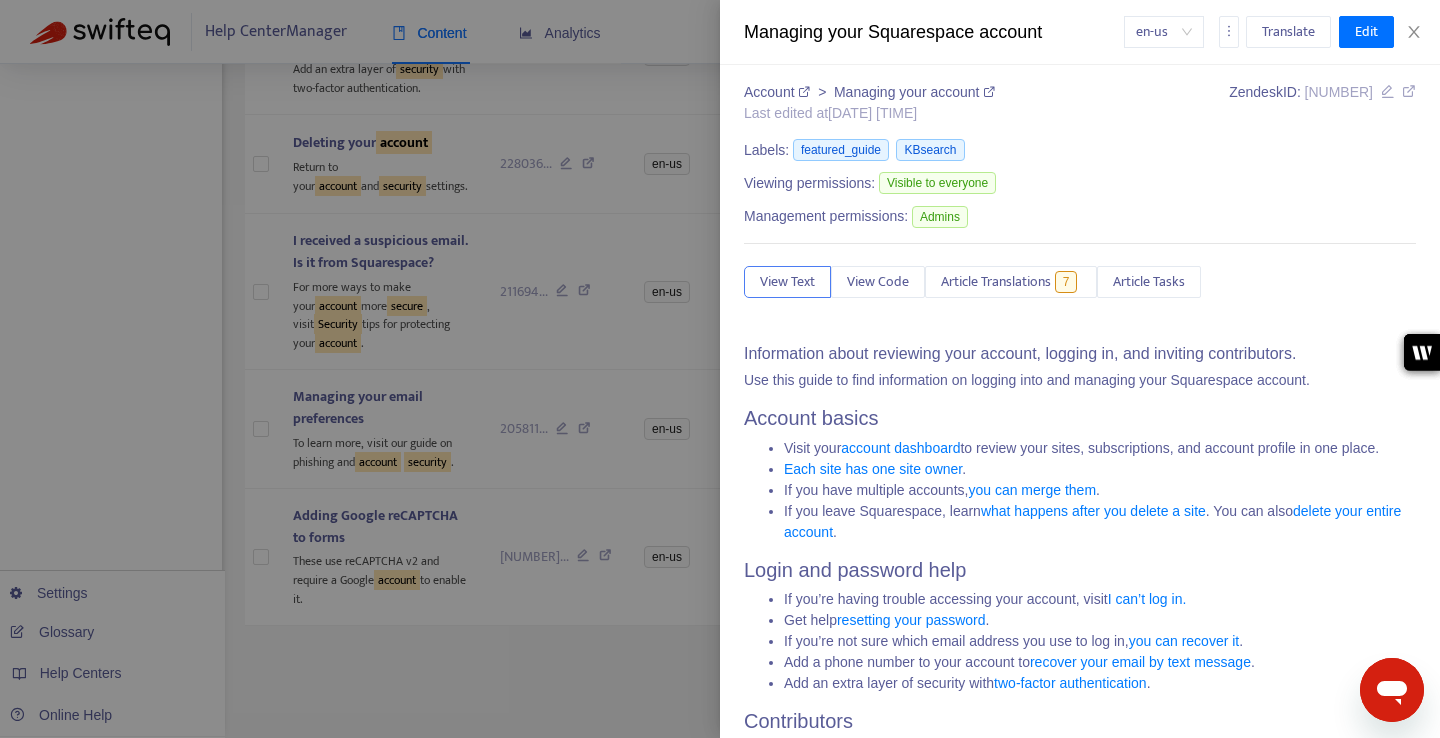 scroll, scrollTop: 0, scrollLeft: 0, axis: both 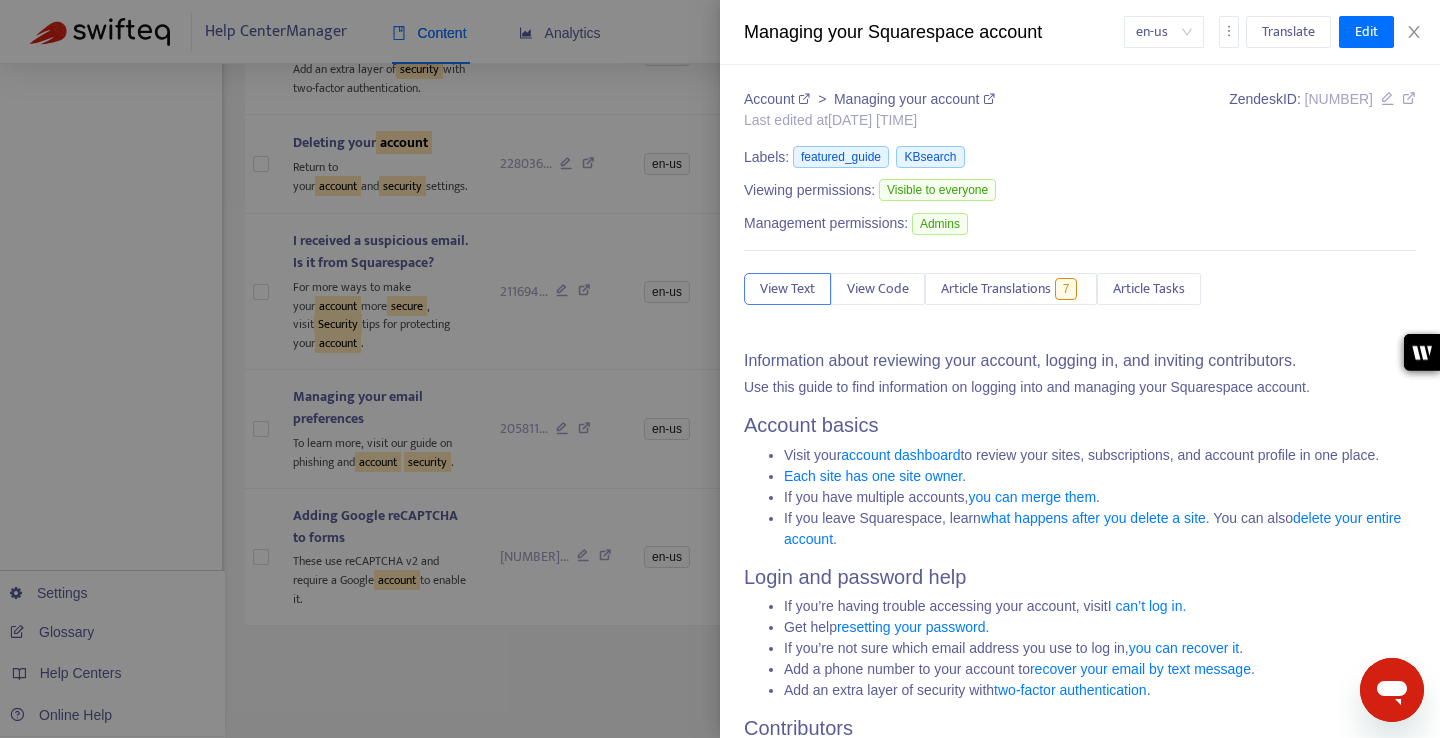 click at bounding box center (720, 369) 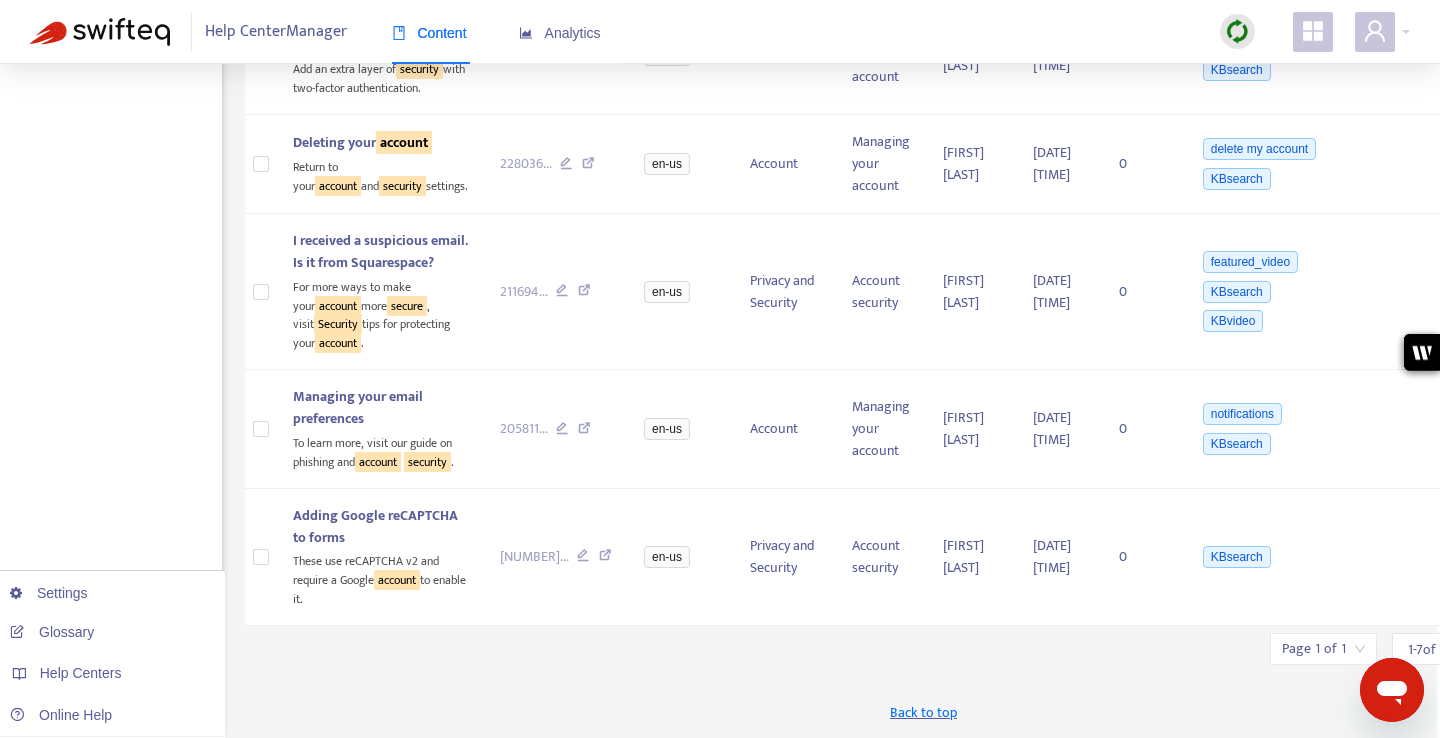scroll, scrollTop: 858, scrollLeft: 3, axis: both 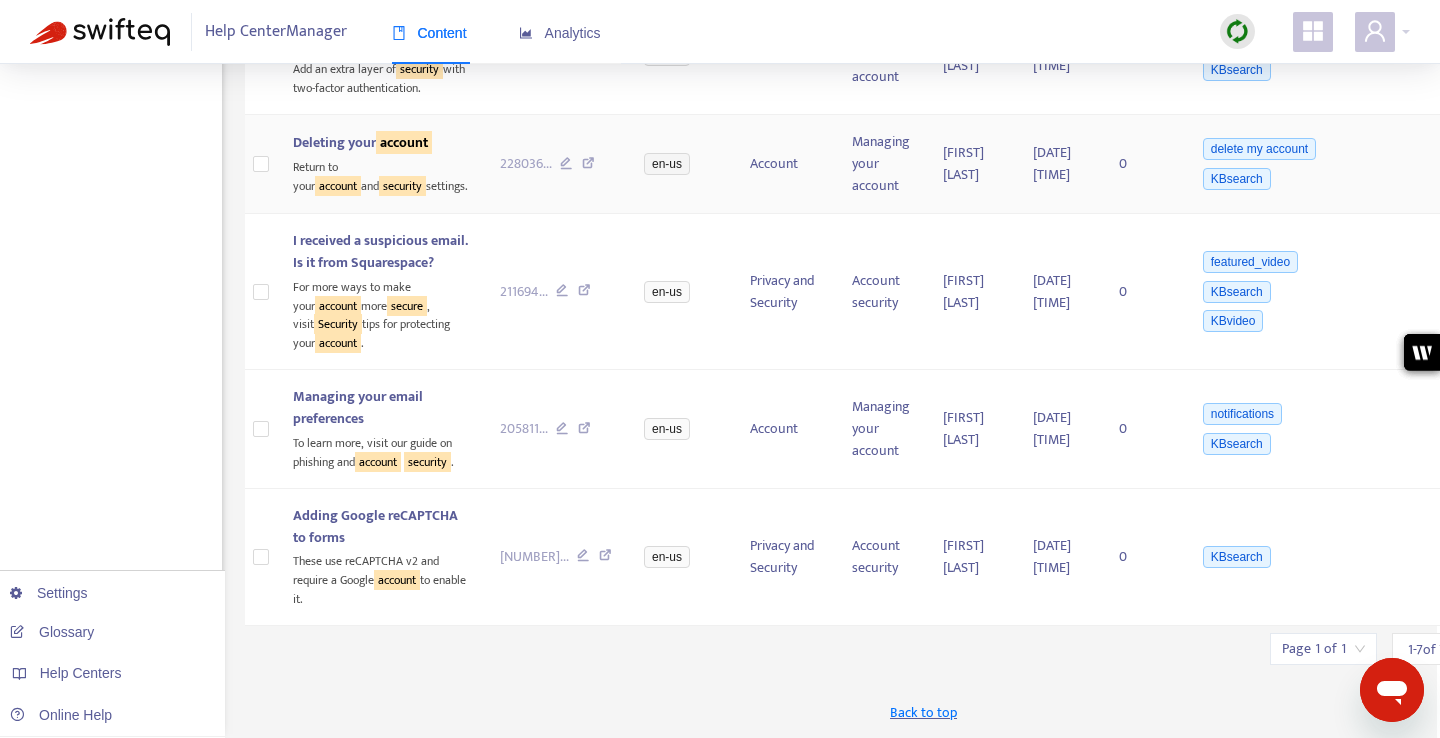click on "Deleting your account" at bounding box center [362, 142] 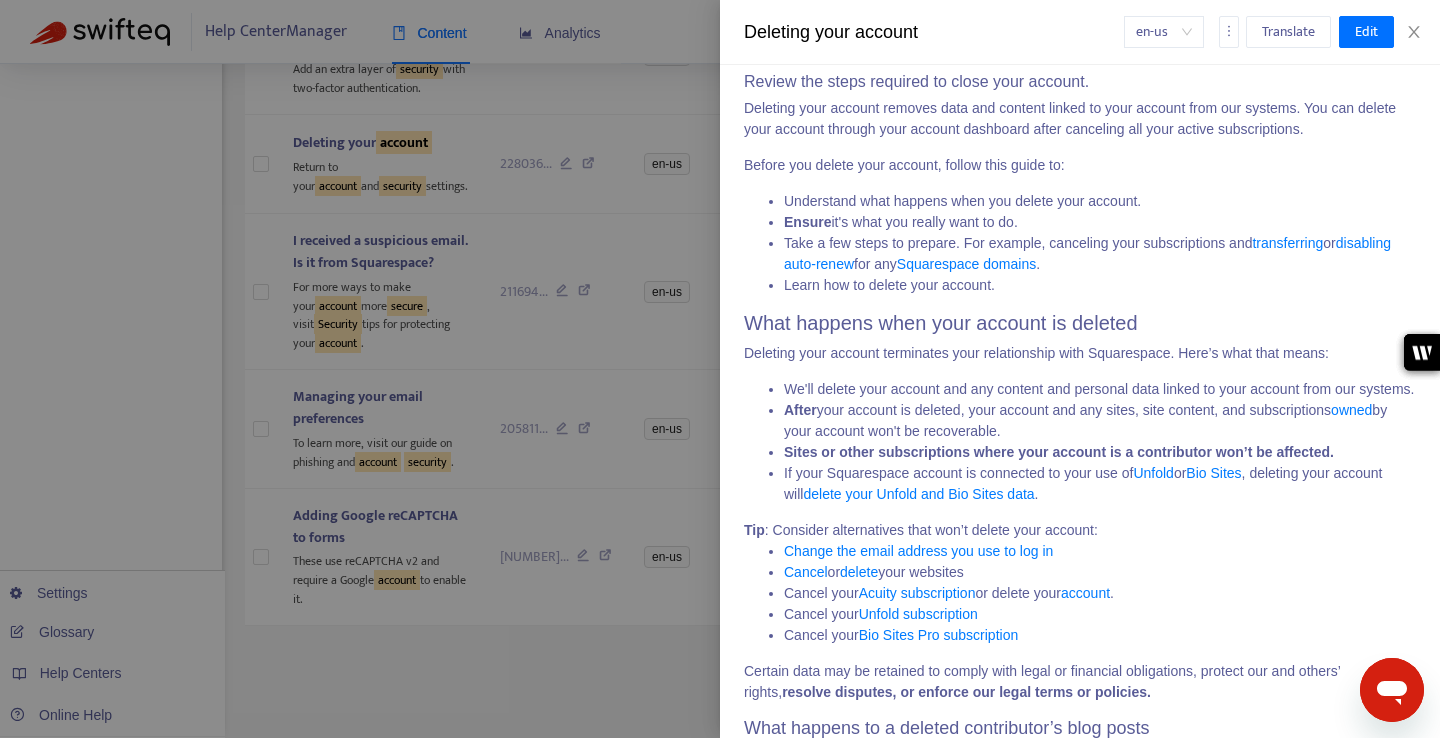 scroll, scrollTop: 285, scrollLeft: 0, axis: vertical 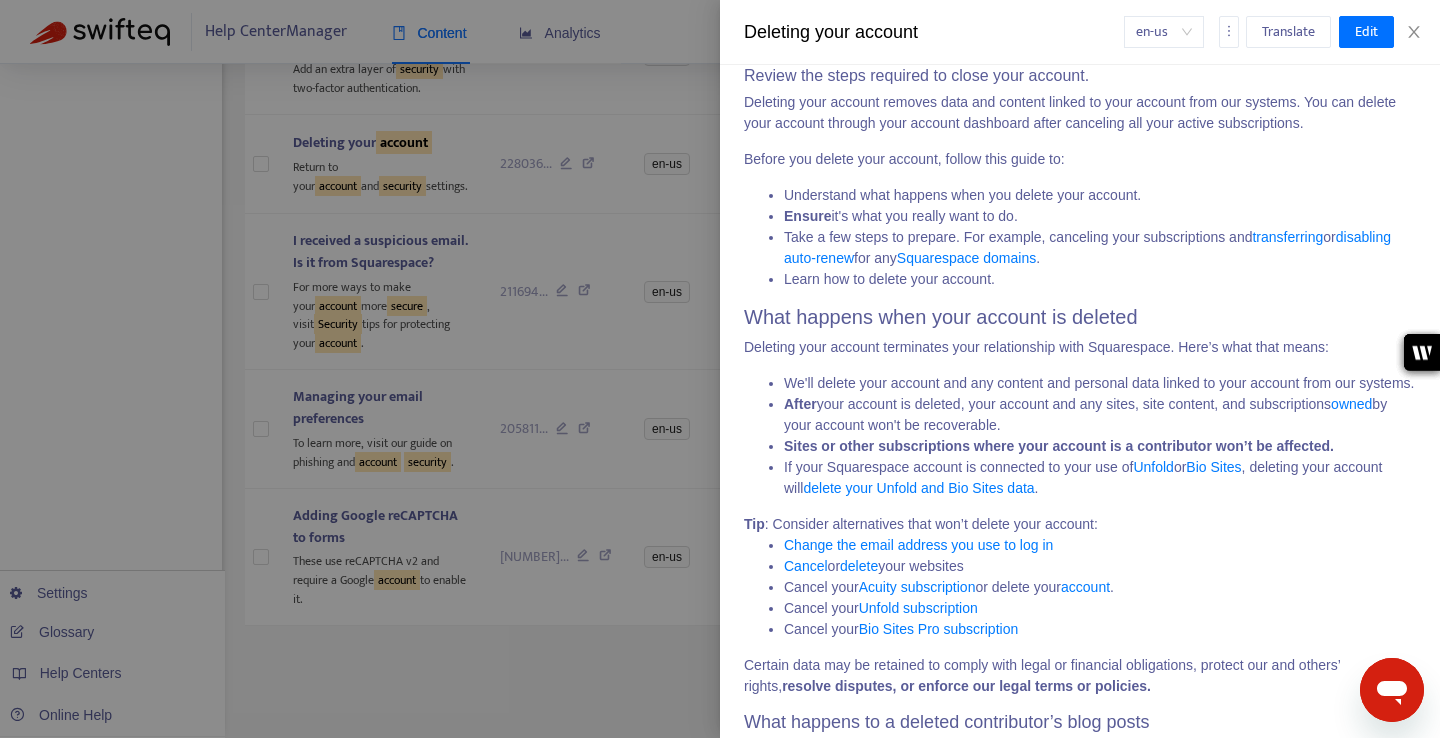 click at bounding box center (720, 369) 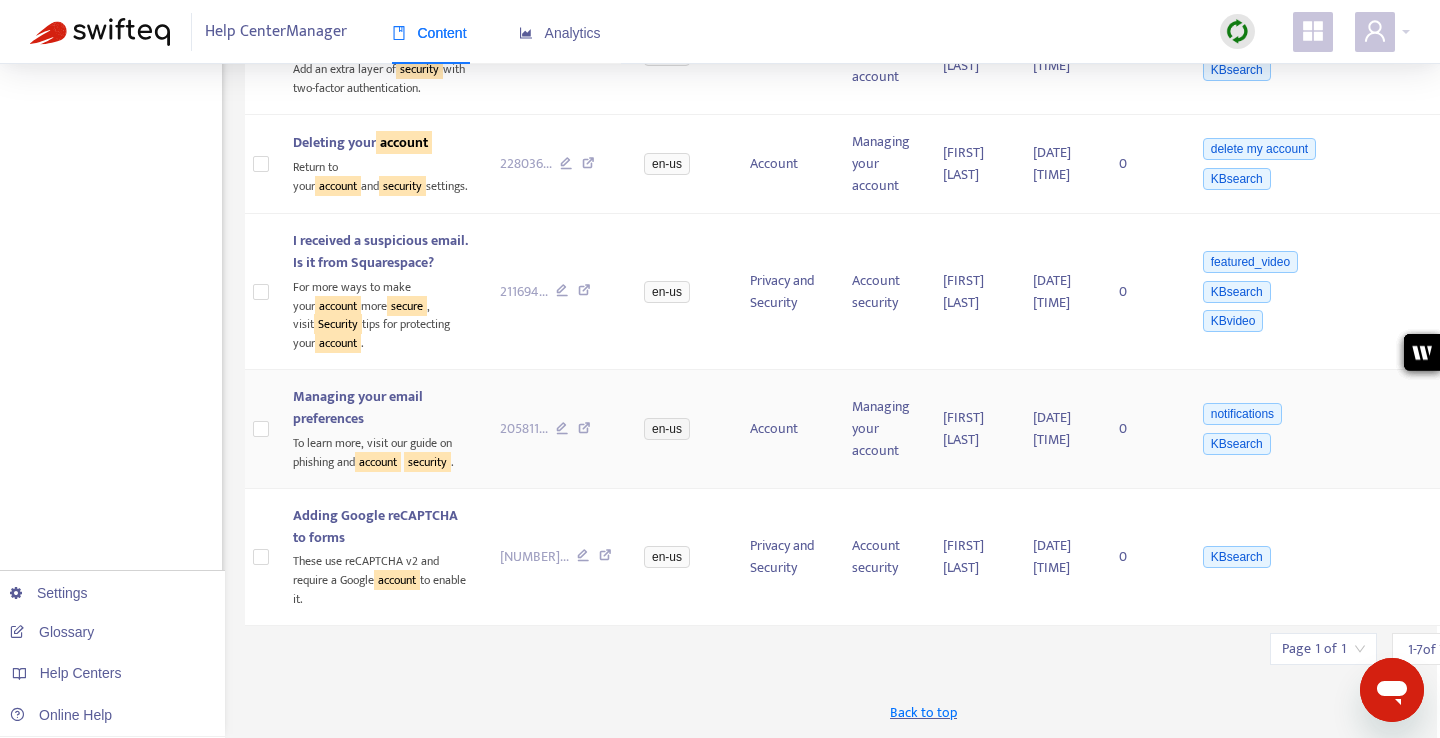 scroll, scrollTop: 1267, scrollLeft: 3, axis: both 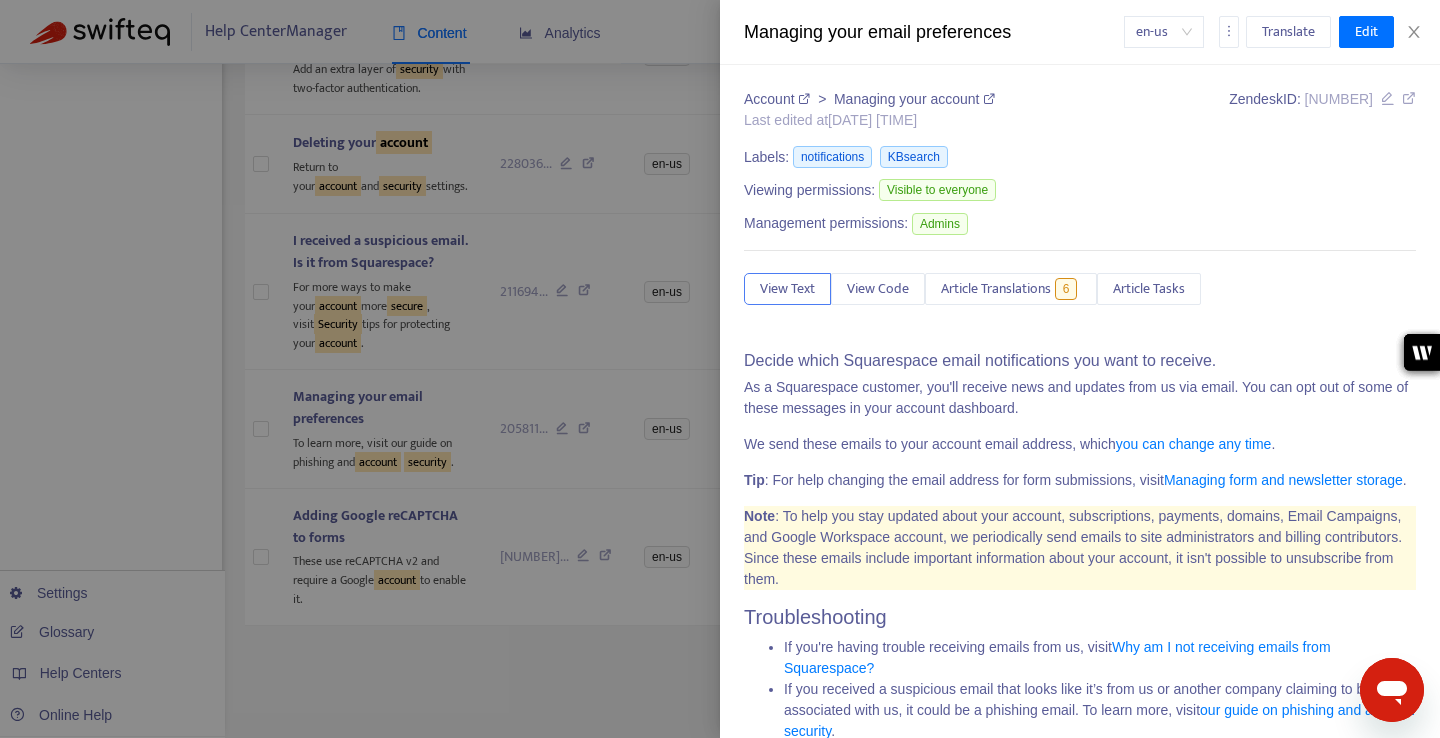 click at bounding box center (989, 99) 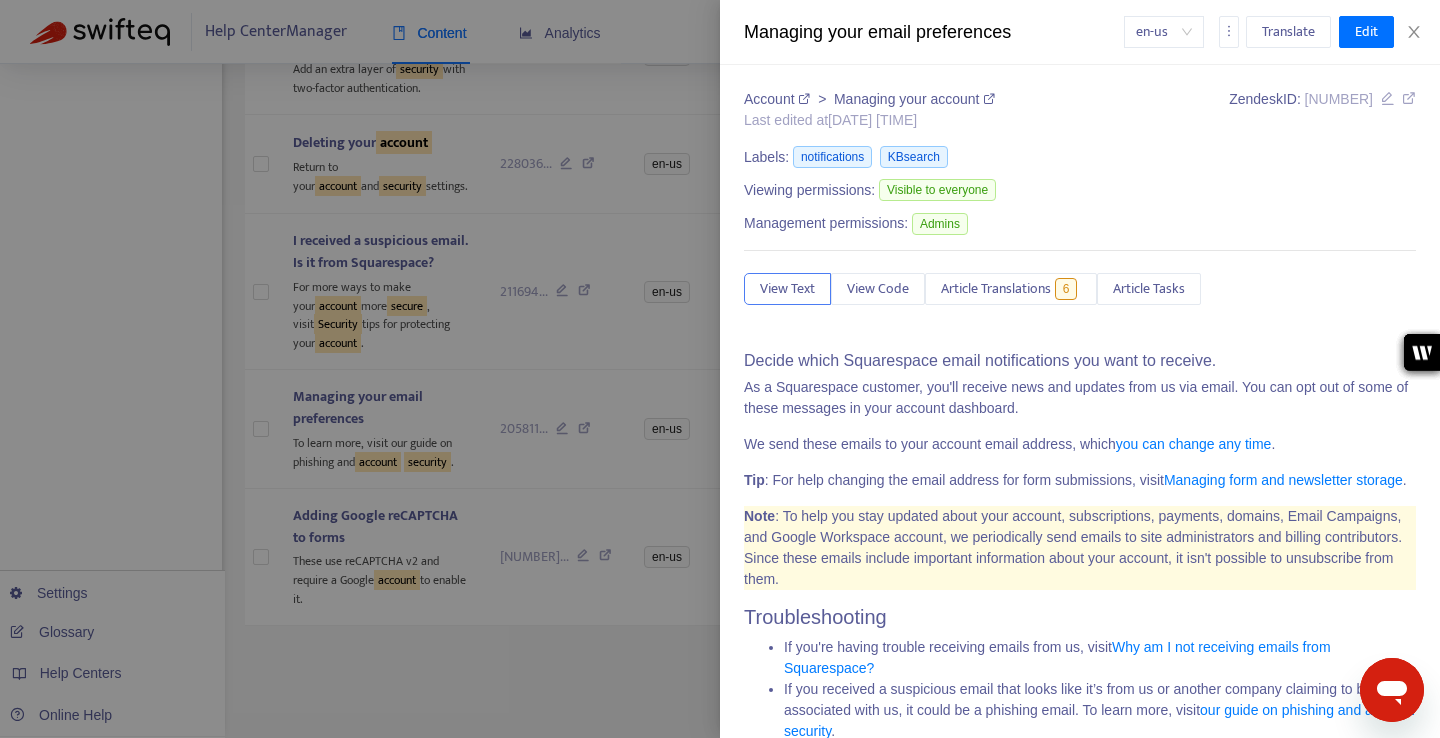 click at bounding box center (720, 369) 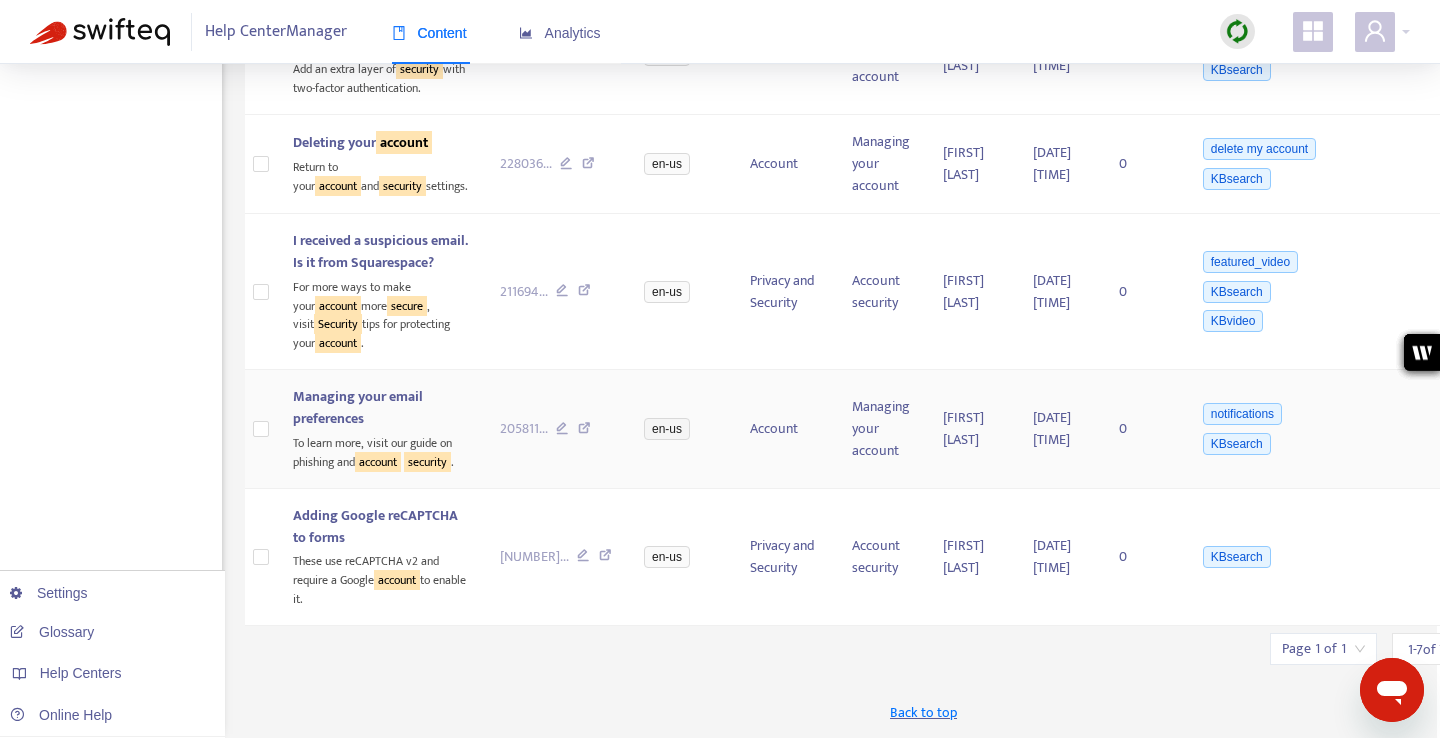 scroll, scrollTop: 1151, scrollLeft: 3, axis: both 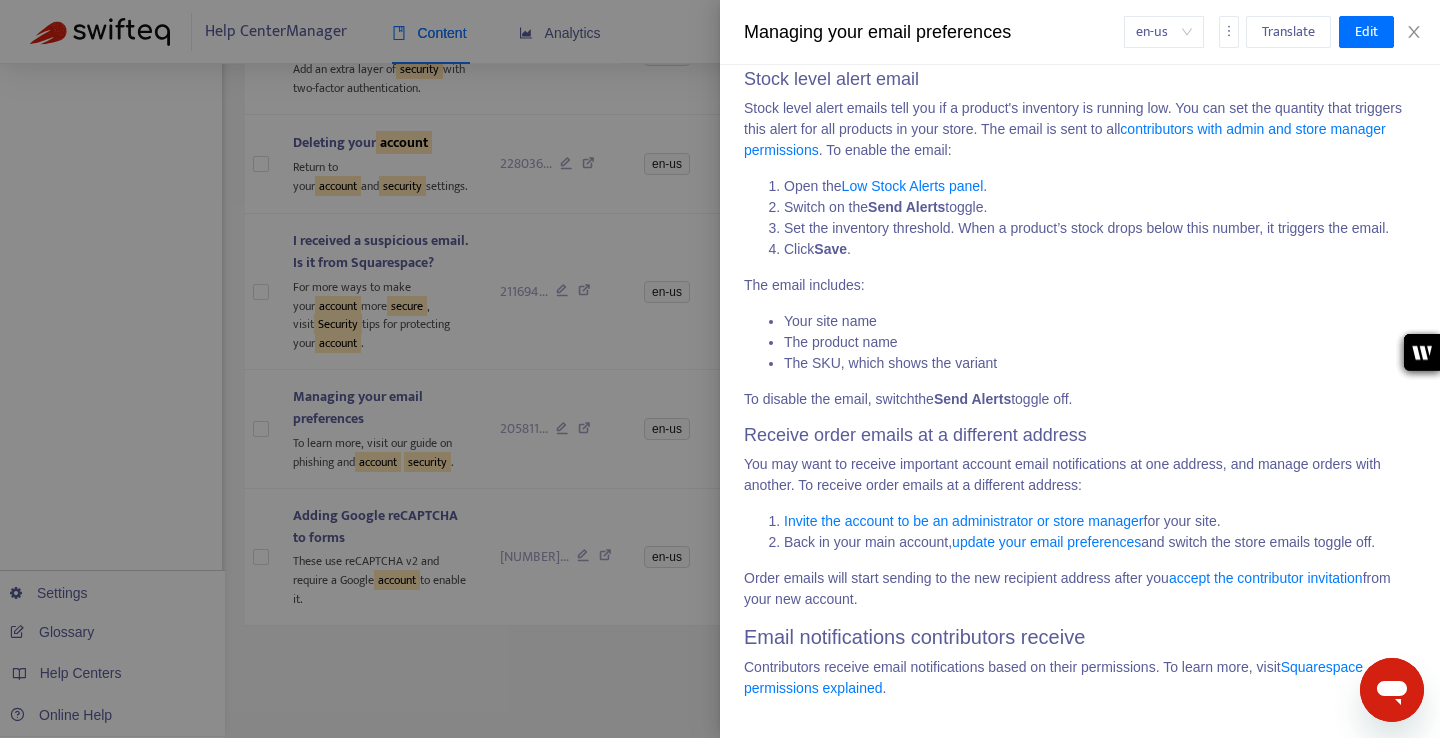 click at bounding box center (720, 369) 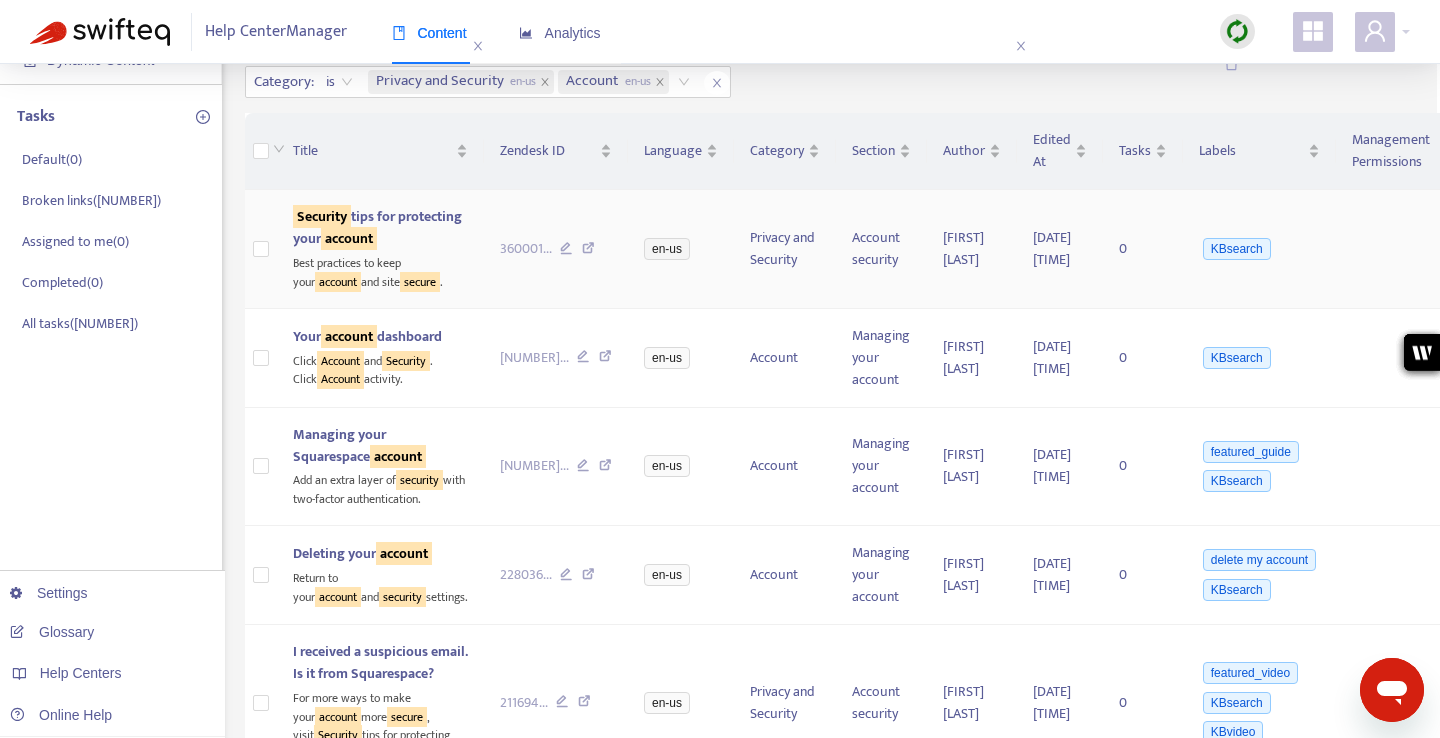 scroll, scrollTop: 234, scrollLeft: 3, axis: both 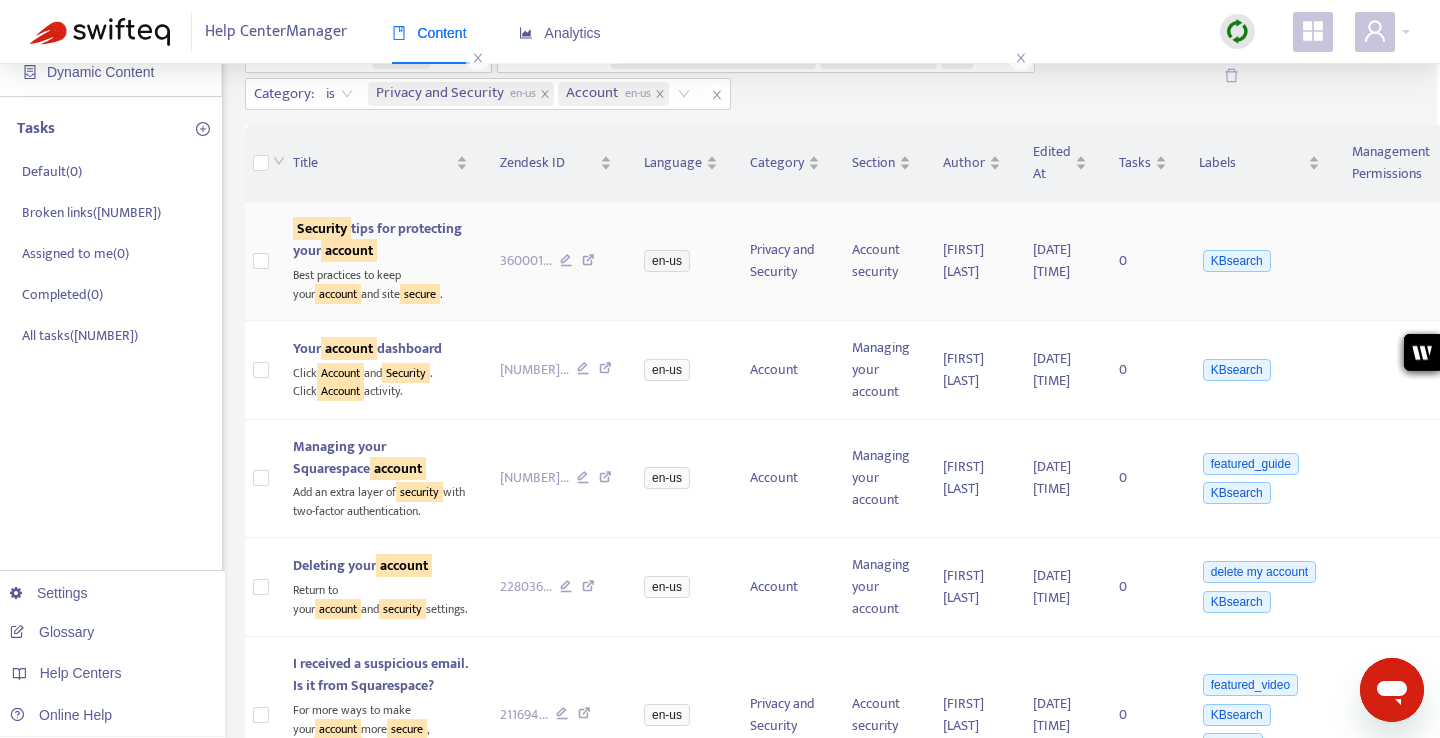 click on "Security tips for protecting your account" at bounding box center (377, 239) 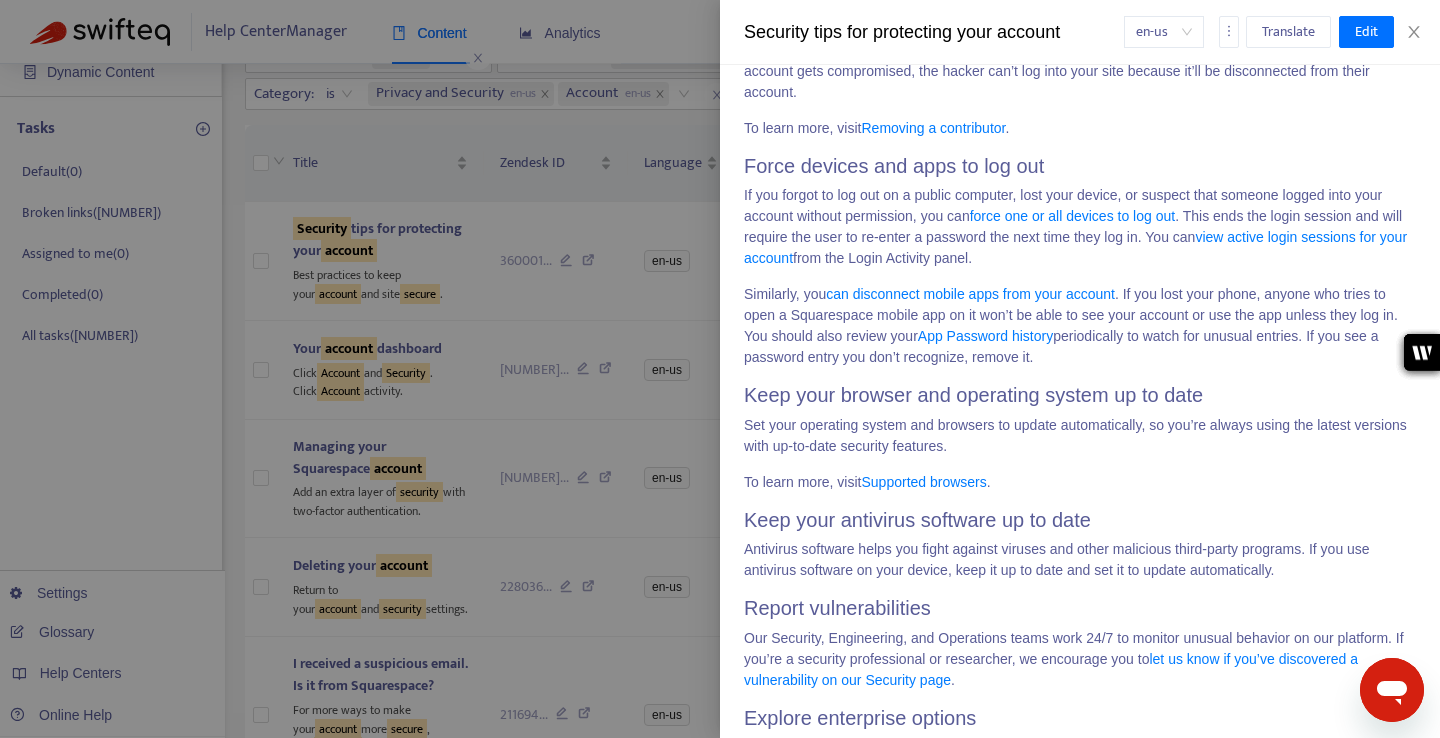 scroll, scrollTop: 2144, scrollLeft: 0, axis: vertical 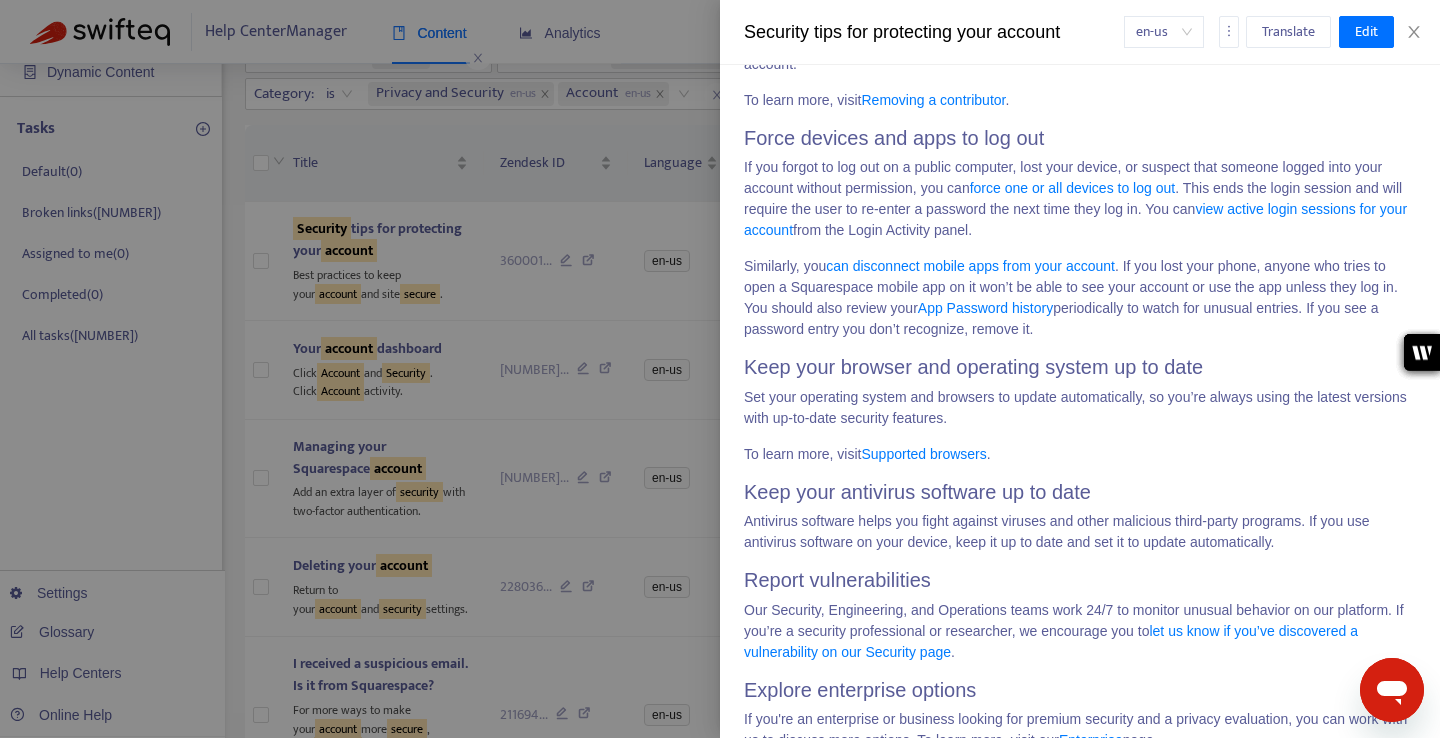 click on "force one or all devices to log out" at bounding box center (1072, 188) 